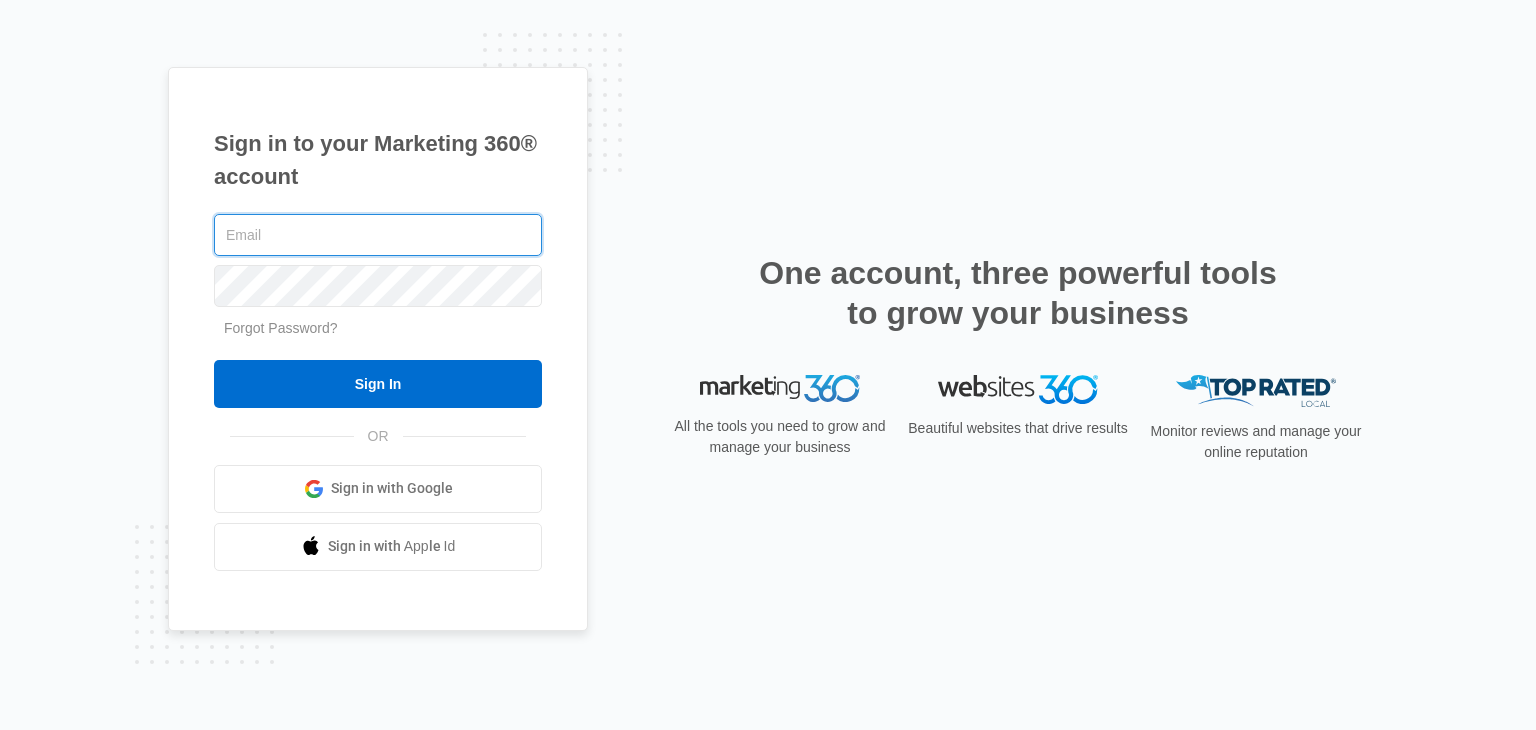 scroll, scrollTop: 0, scrollLeft: 0, axis: both 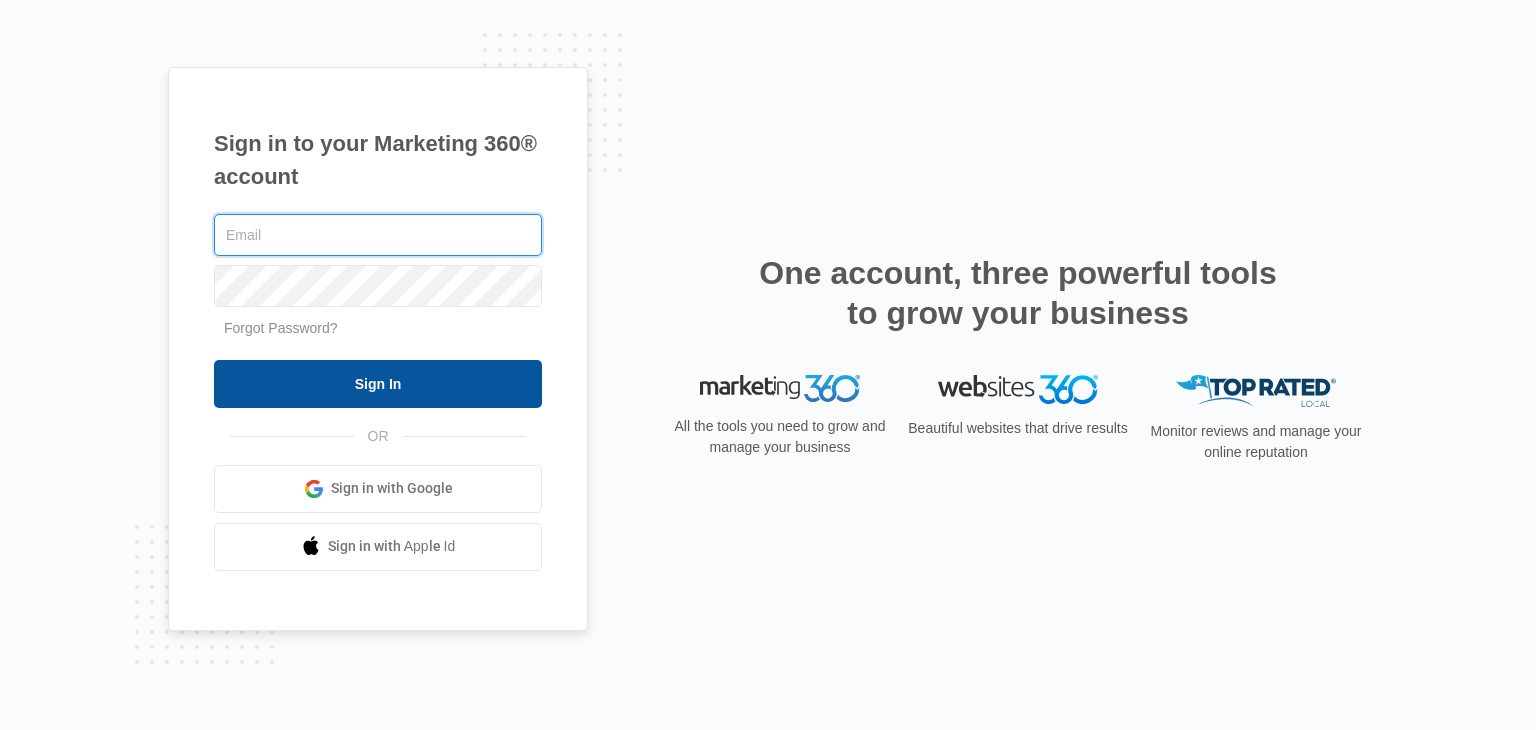 type on "[EMAIL]" 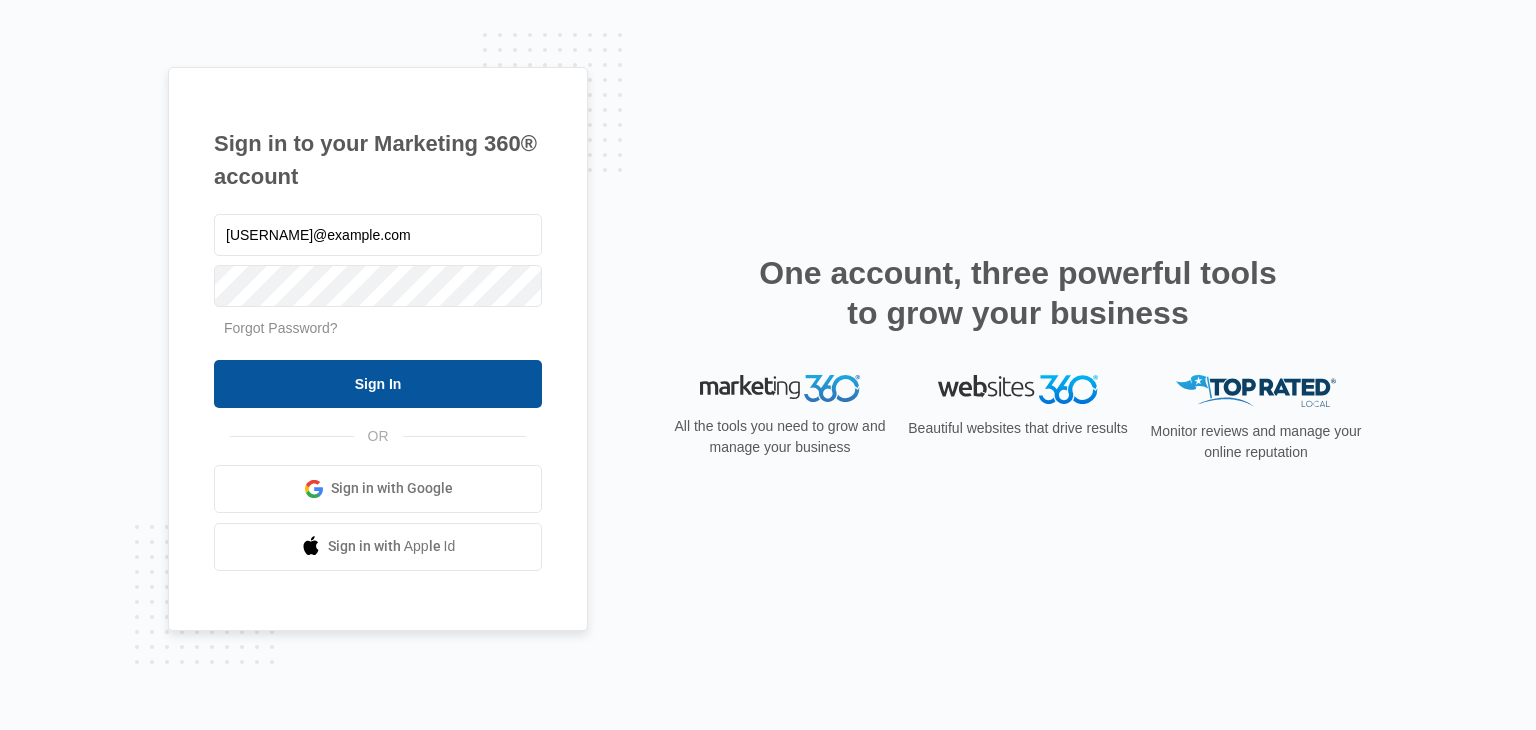 click on "Sign In" at bounding box center (378, 384) 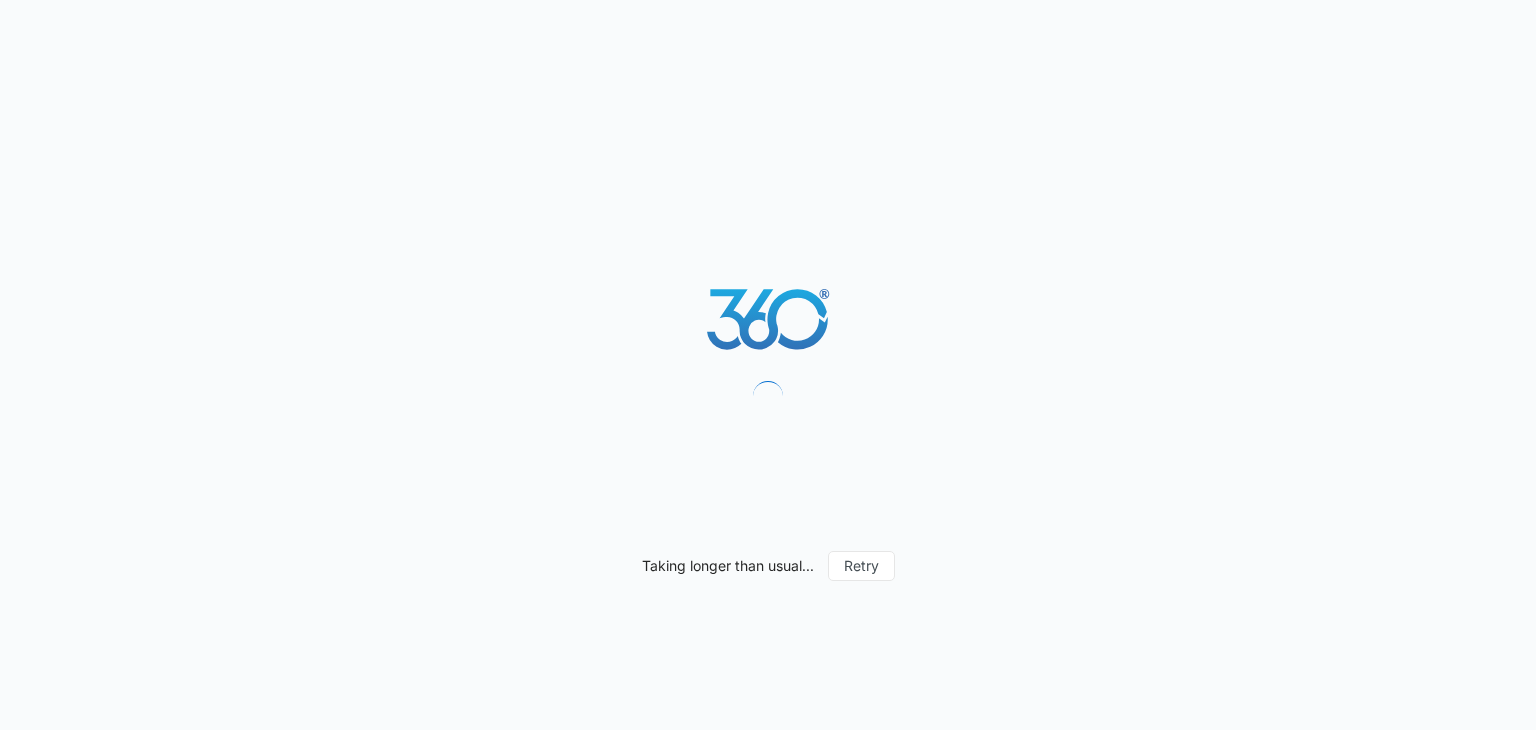 scroll, scrollTop: 0, scrollLeft: 0, axis: both 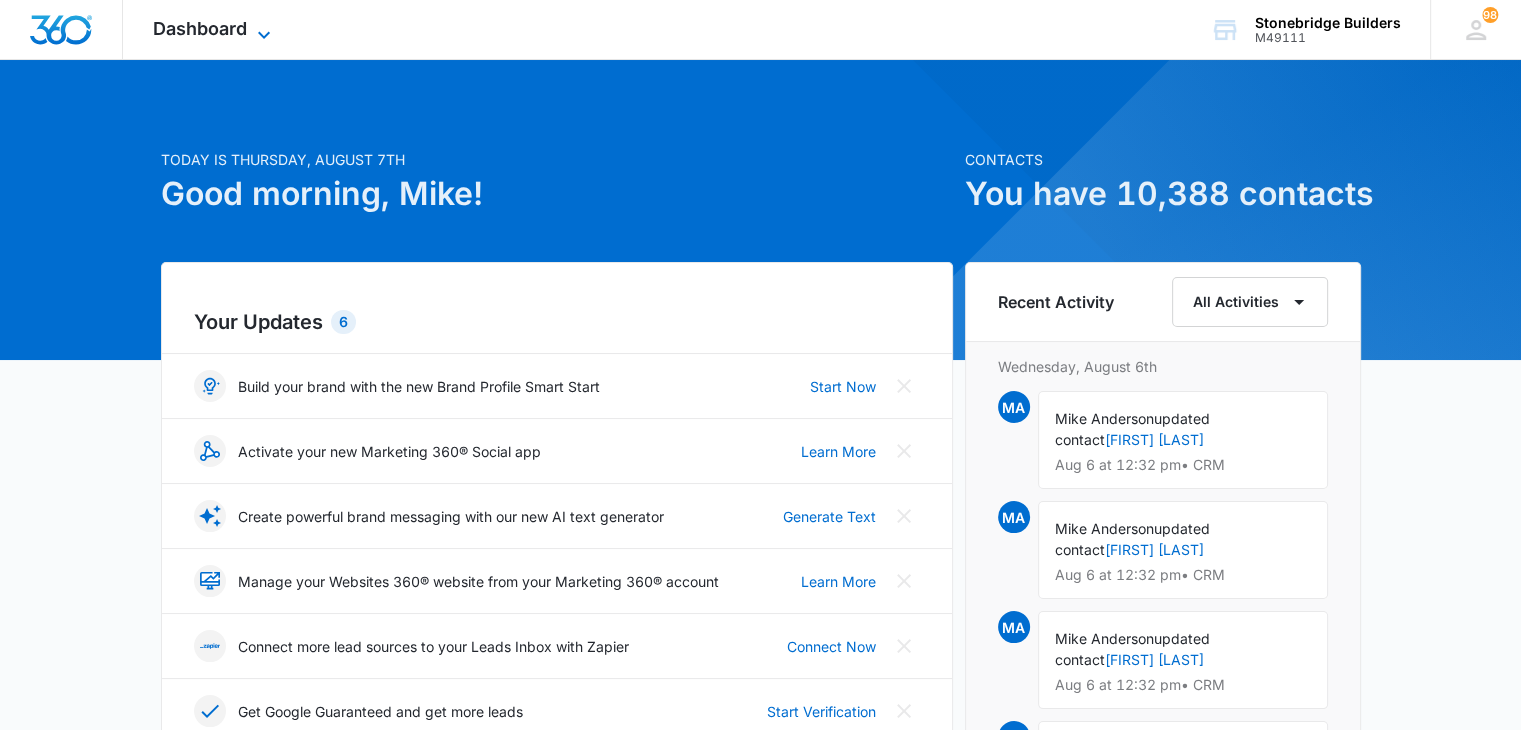 click 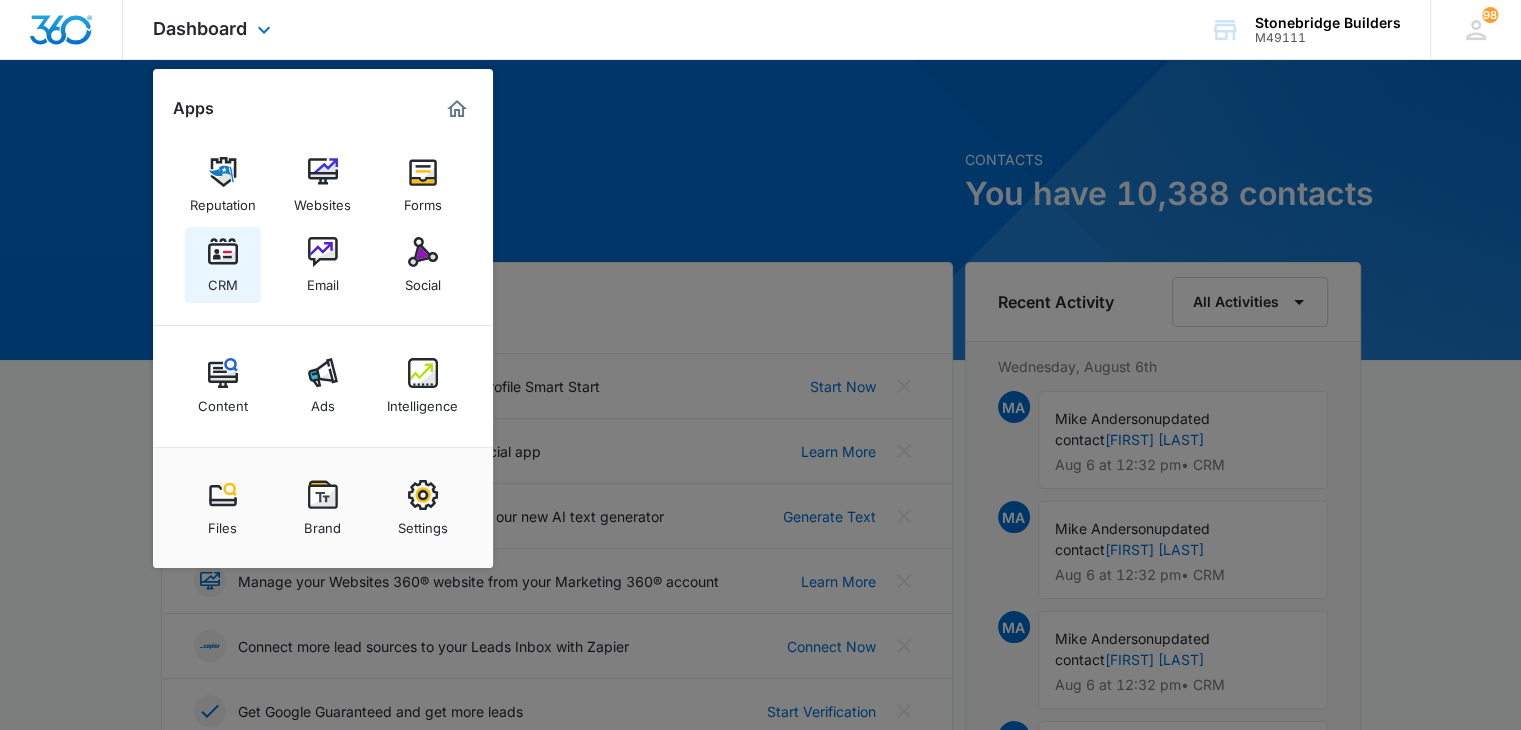 click at bounding box center (223, 252) 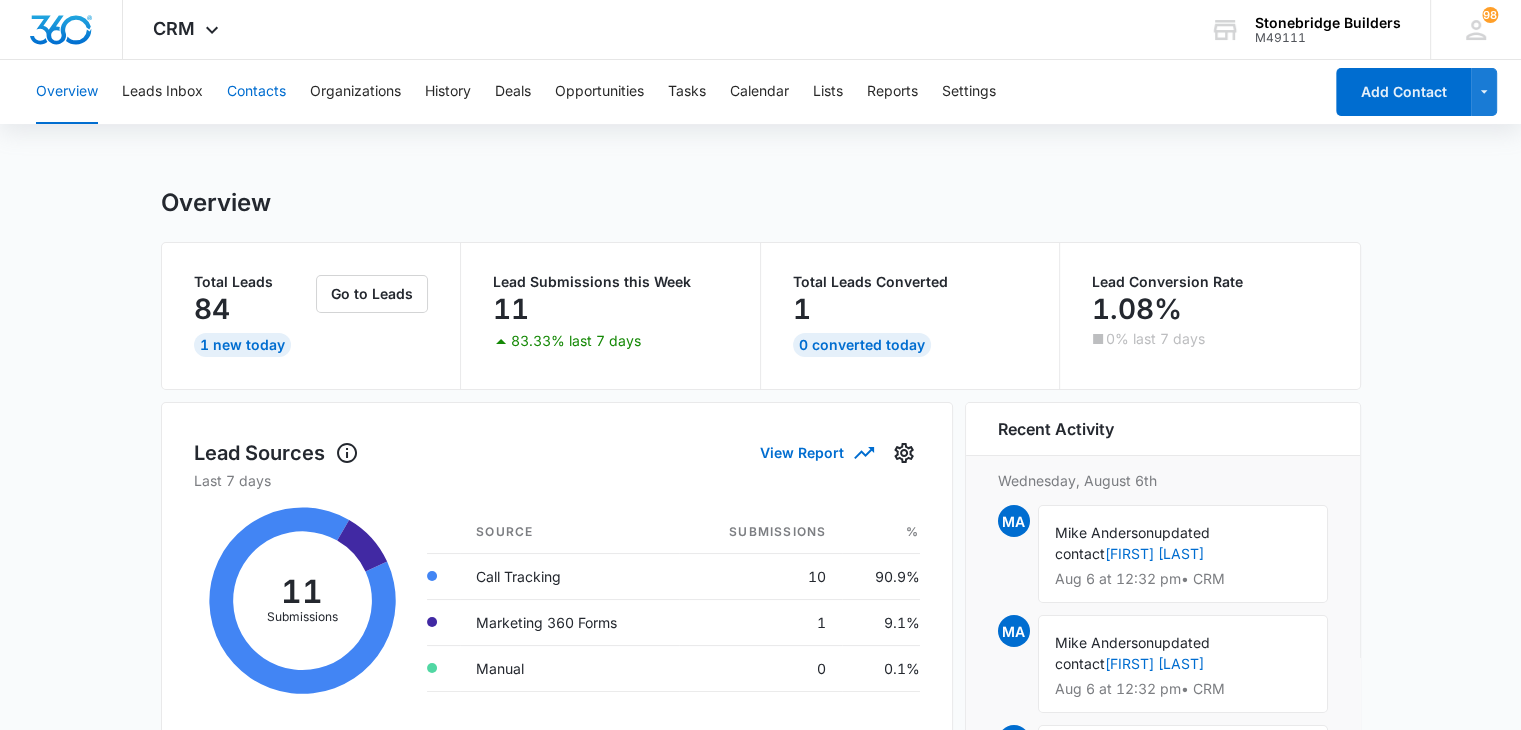 click on "Contacts" at bounding box center [256, 92] 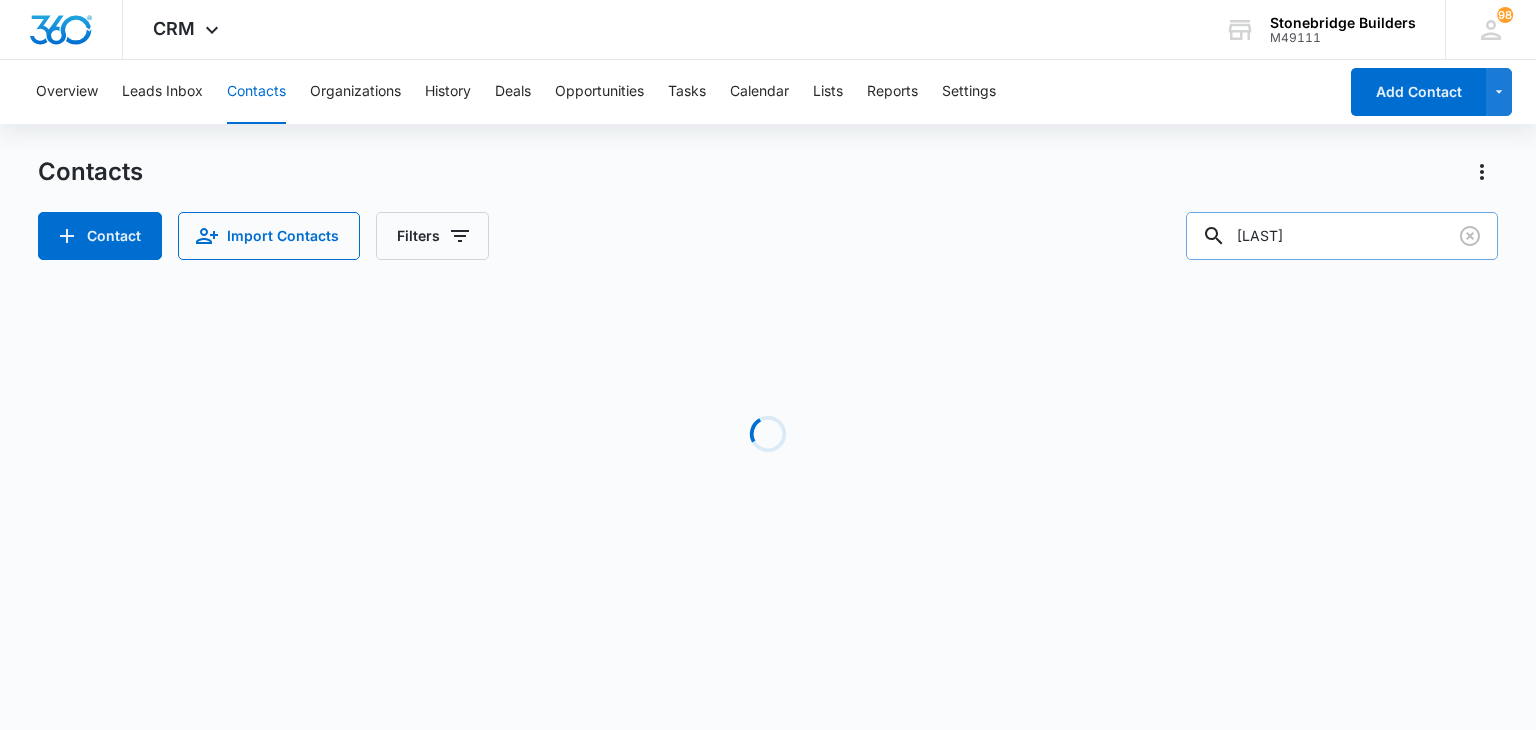 drag, startPoint x: 1319, startPoint y: 238, endPoint x: 1212, endPoint y: 233, distance: 107.11676 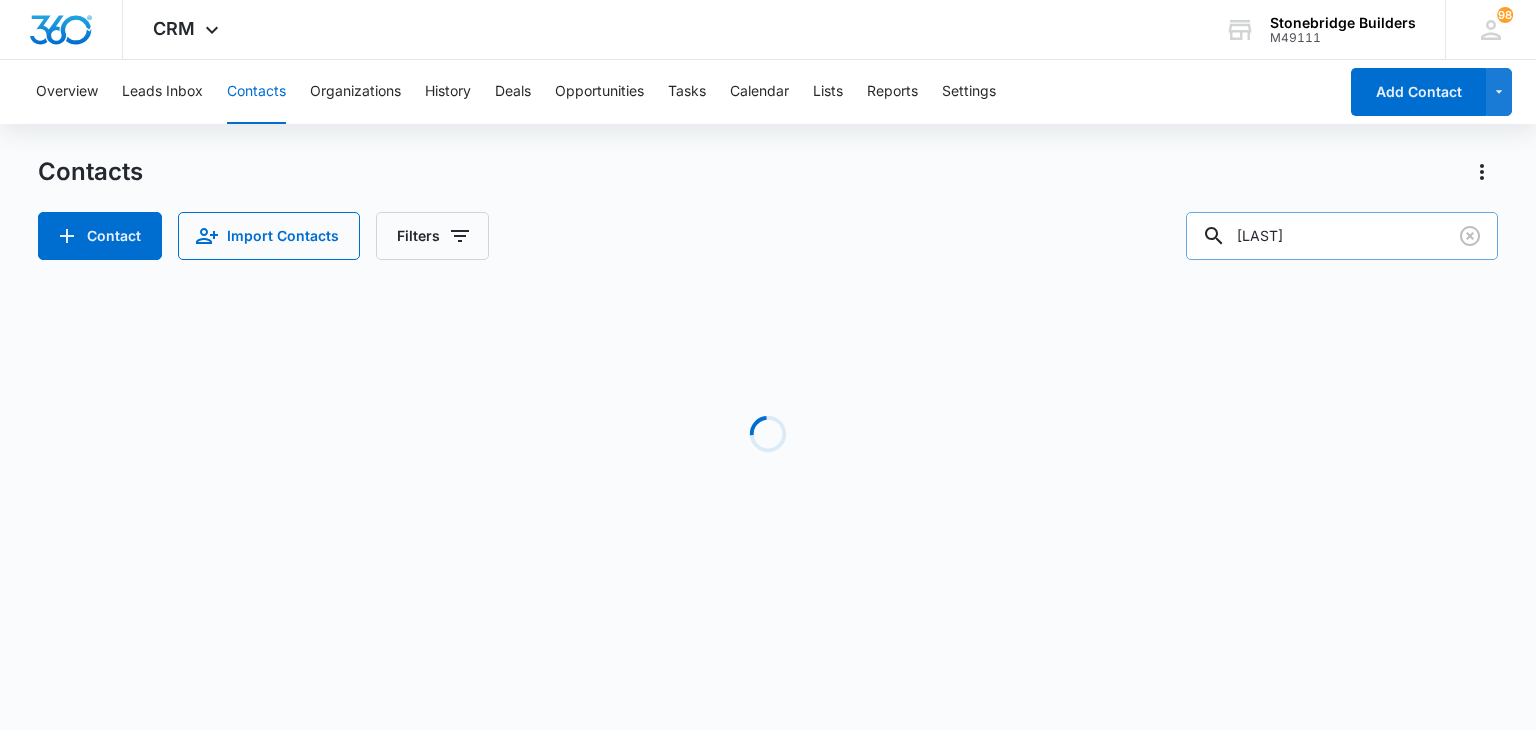 click on "[LAST]" at bounding box center [1342, 236] 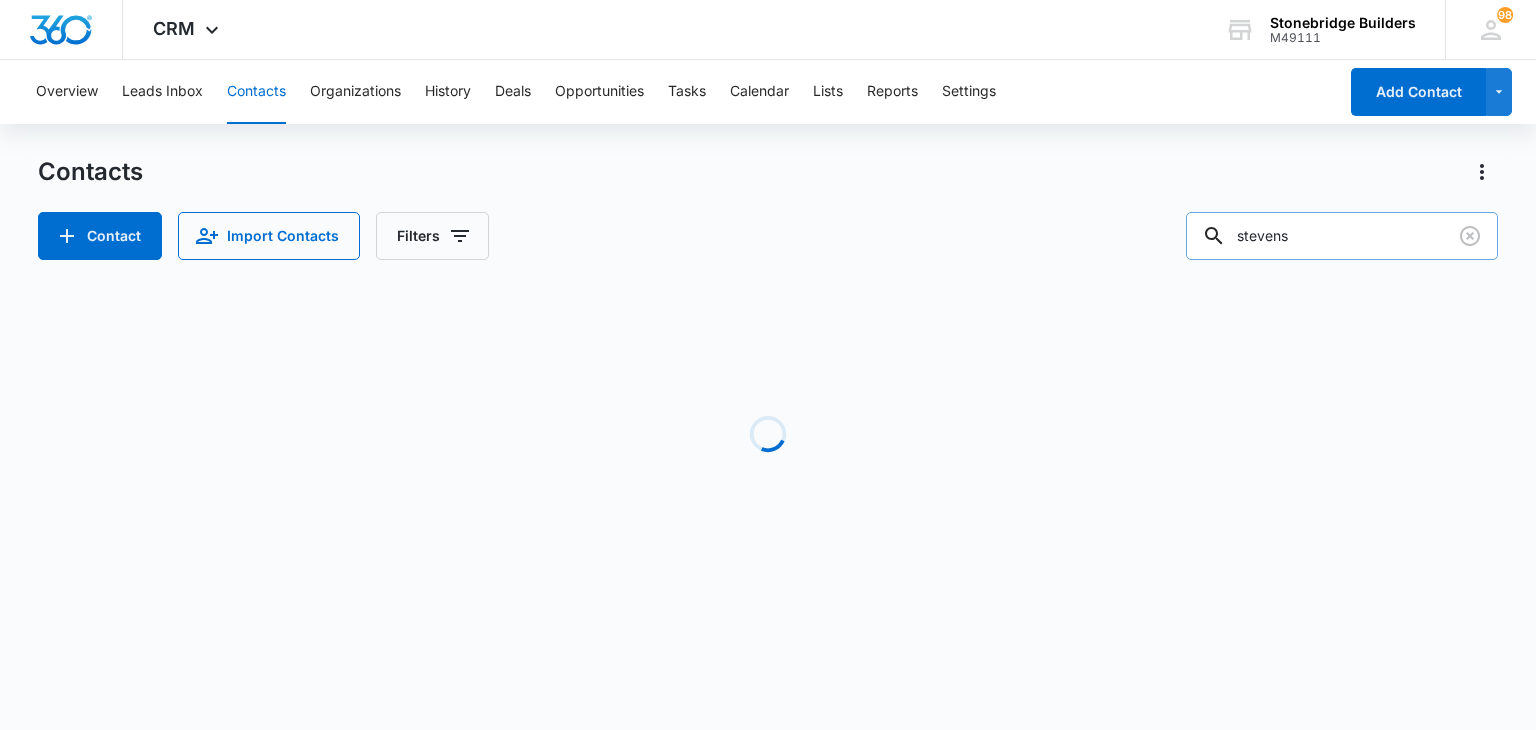 type on "stevens" 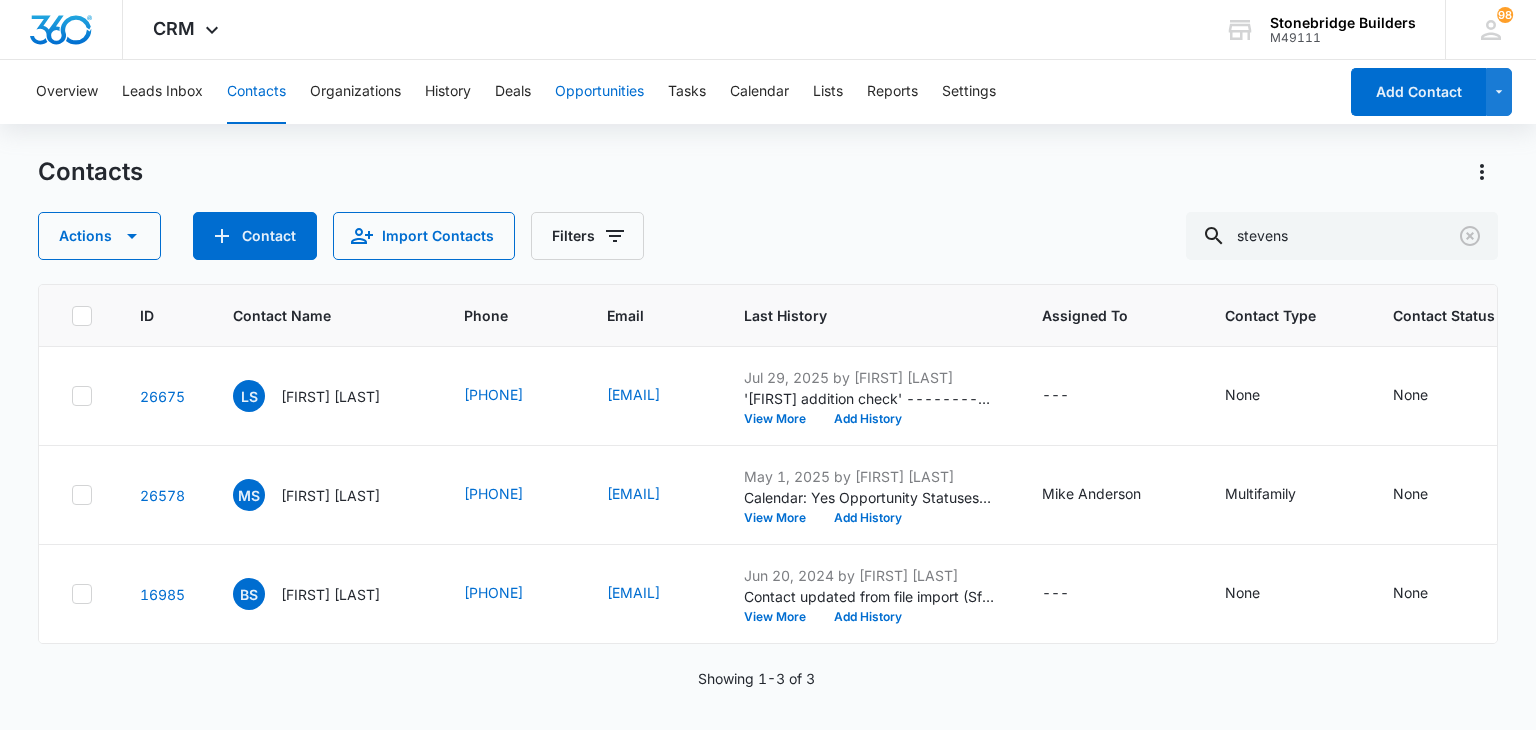 click on "Opportunities" at bounding box center [599, 92] 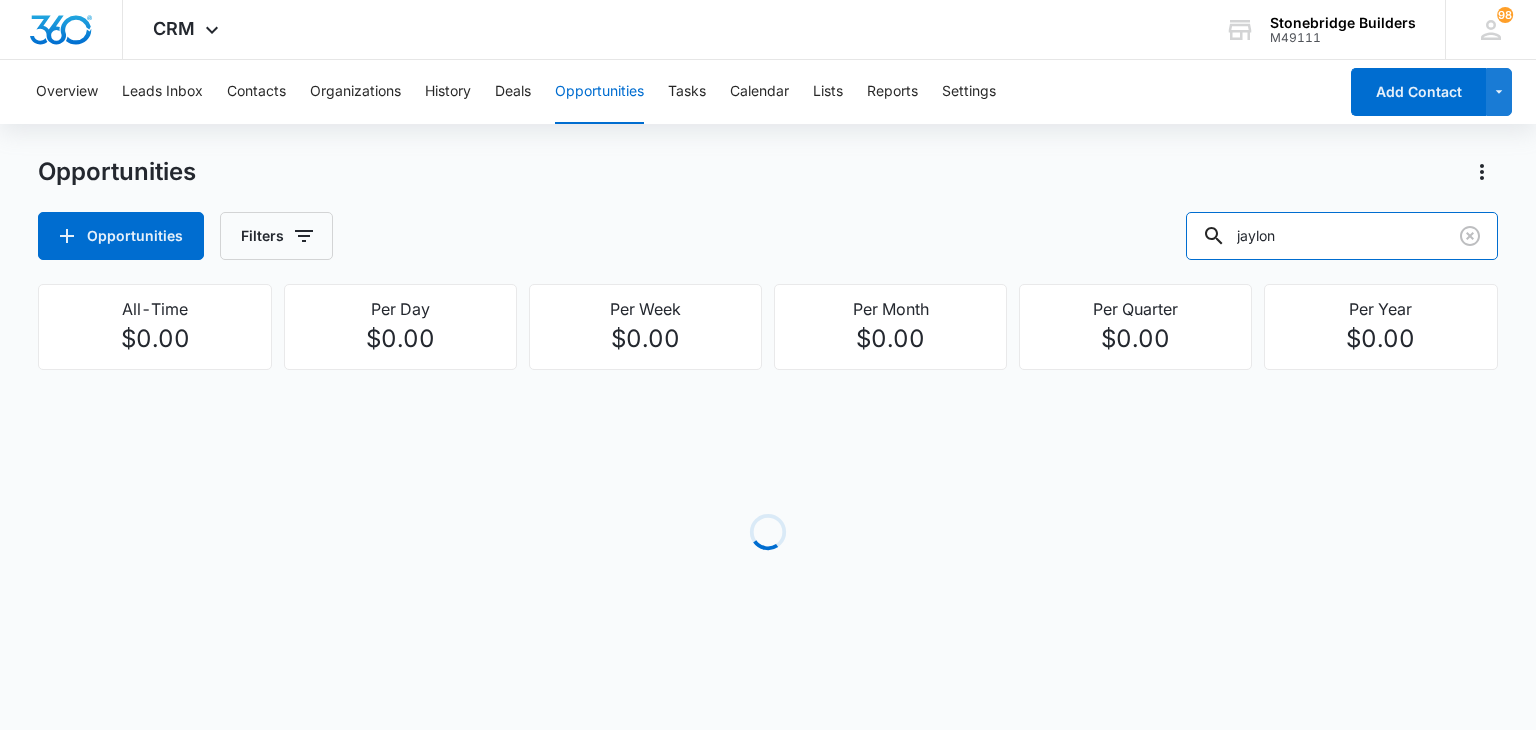drag, startPoint x: 1347, startPoint y: 248, endPoint x: 1200, endPoint y: 227, distance: 148.49243 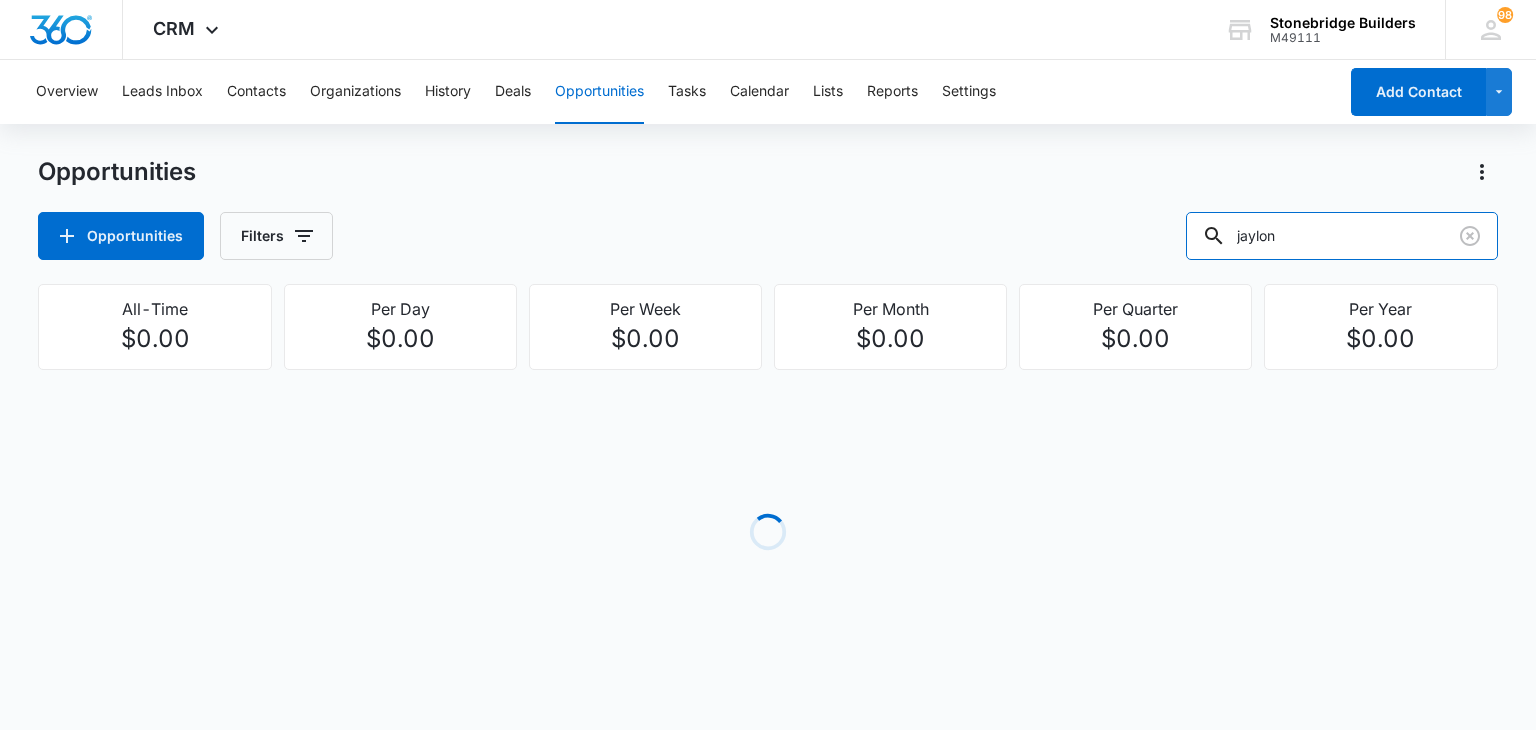 click on "Opportunities Filters jaylon" at bounding box center (767, 236) 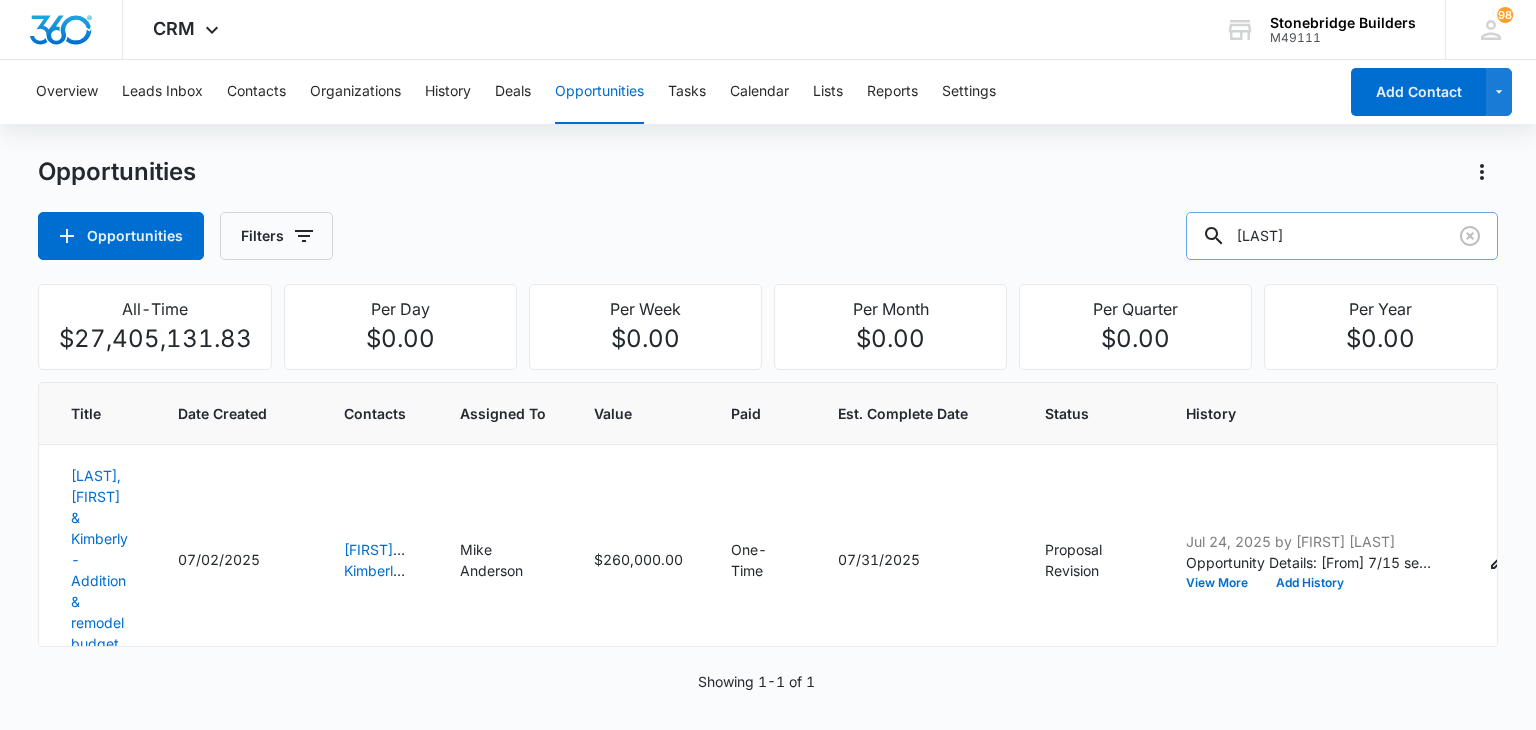 type on "tuch" 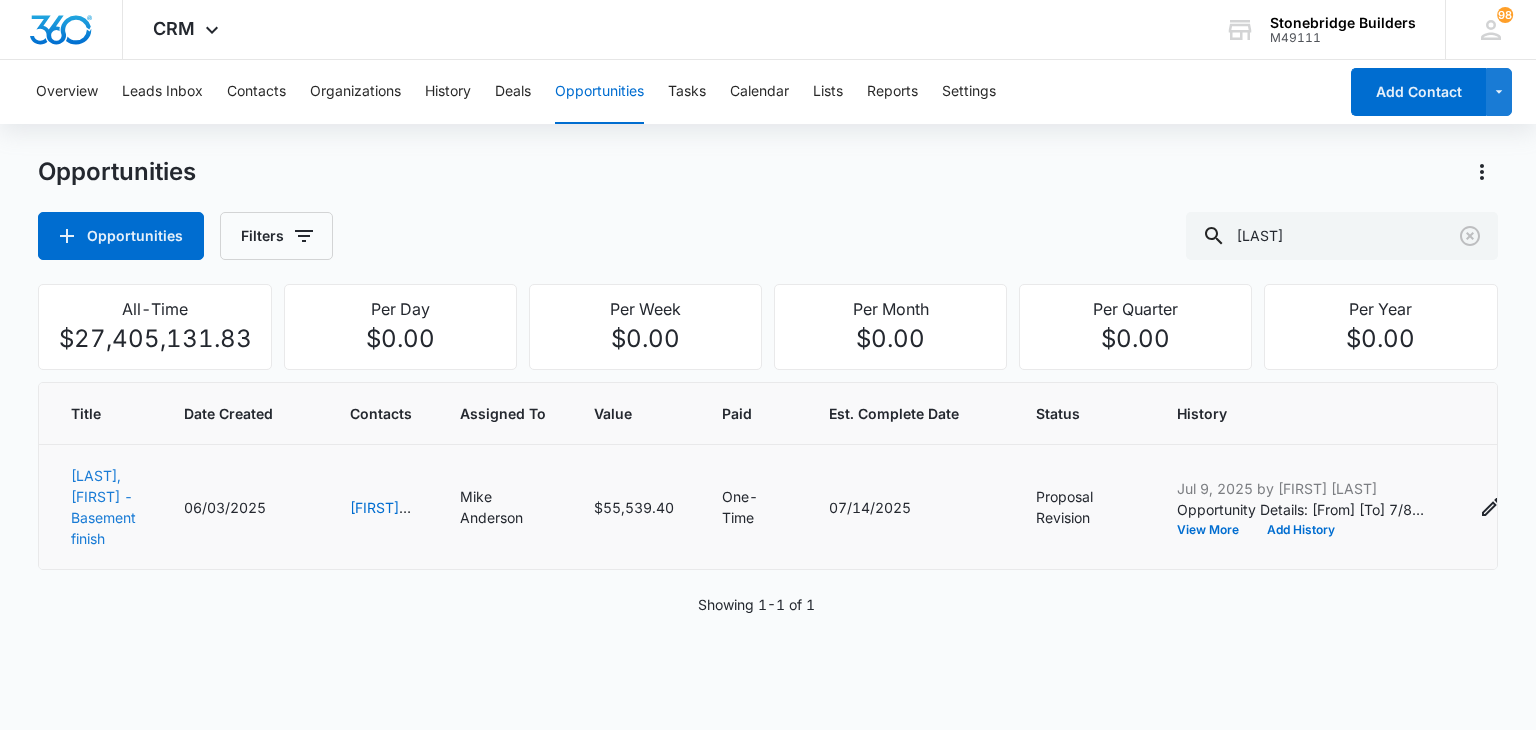 click on "Tuchscherer, Rhianna & Jordan - Basement finish" at bounding box center [103, 507] 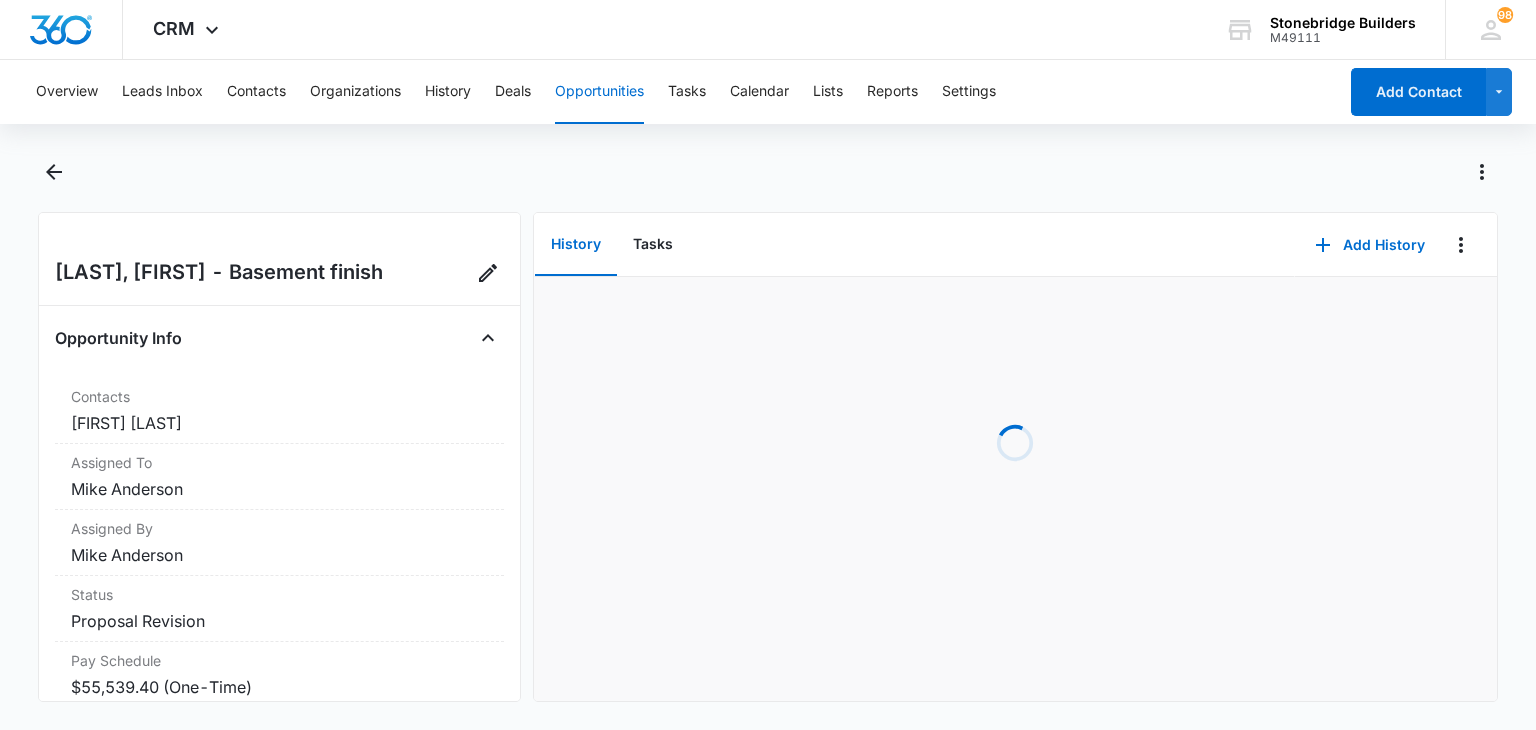 click on "Tuchscherer, Rhianna & Jordan - Basement finish" at bounding box center (219, 273) 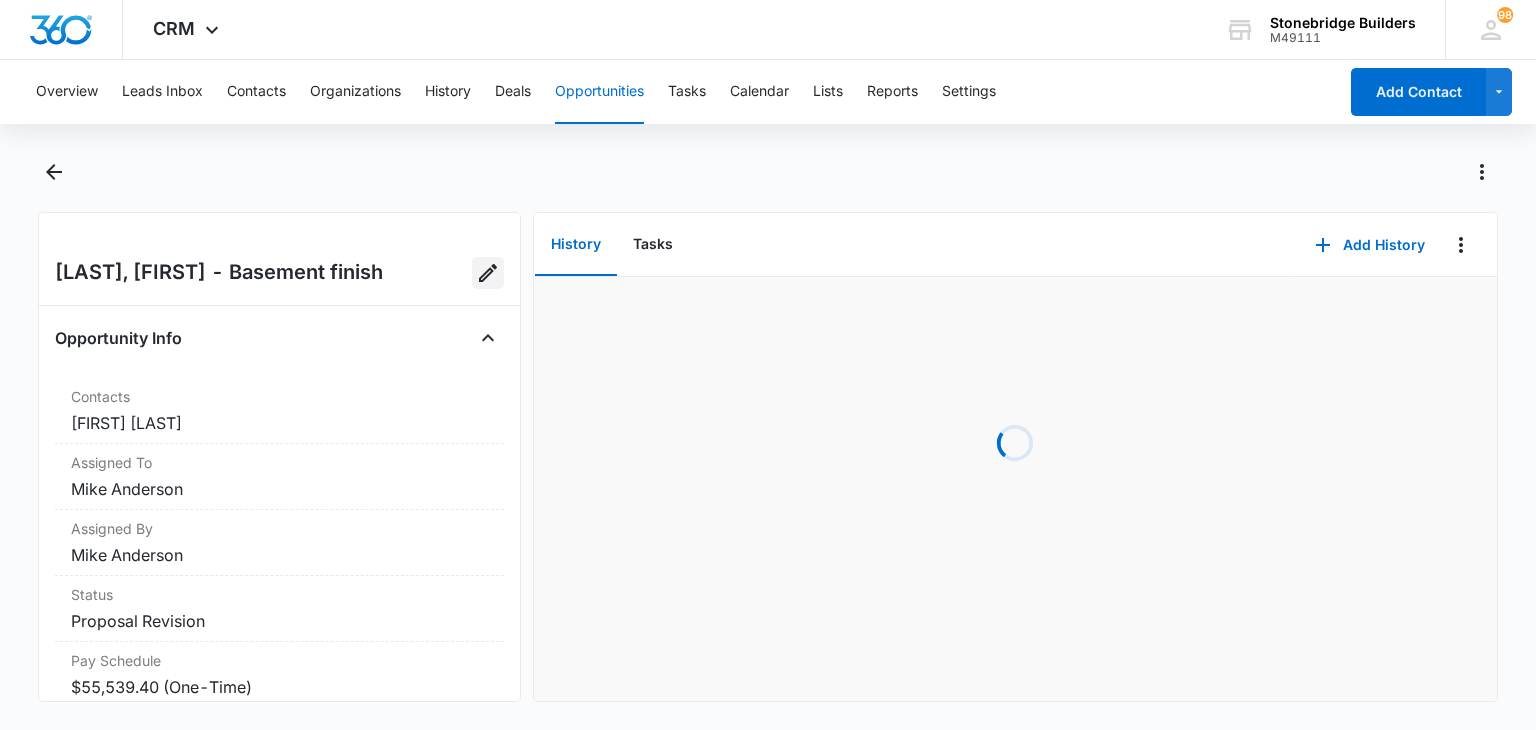 click 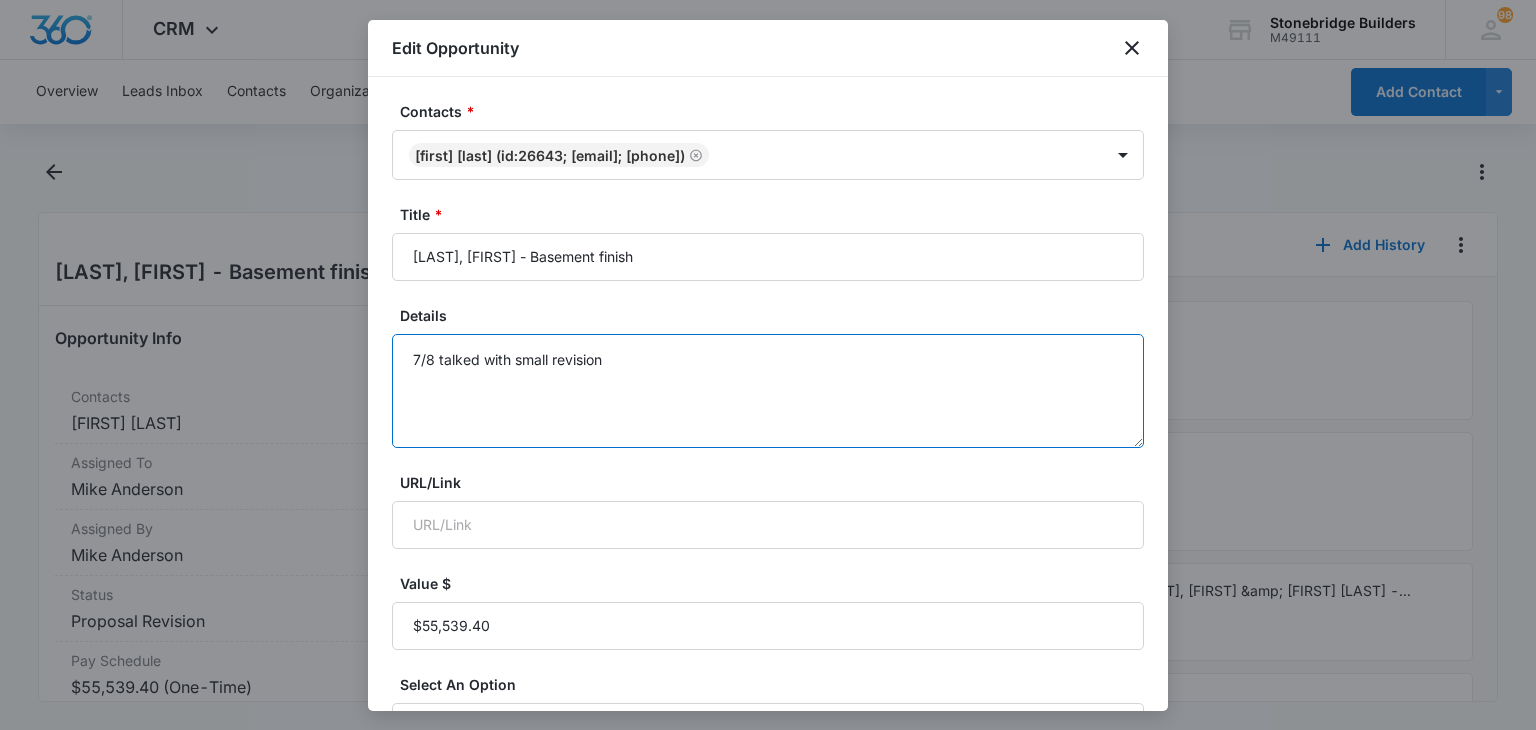 click on "7/8 talked with small revision" at bounding box center [768, 391] 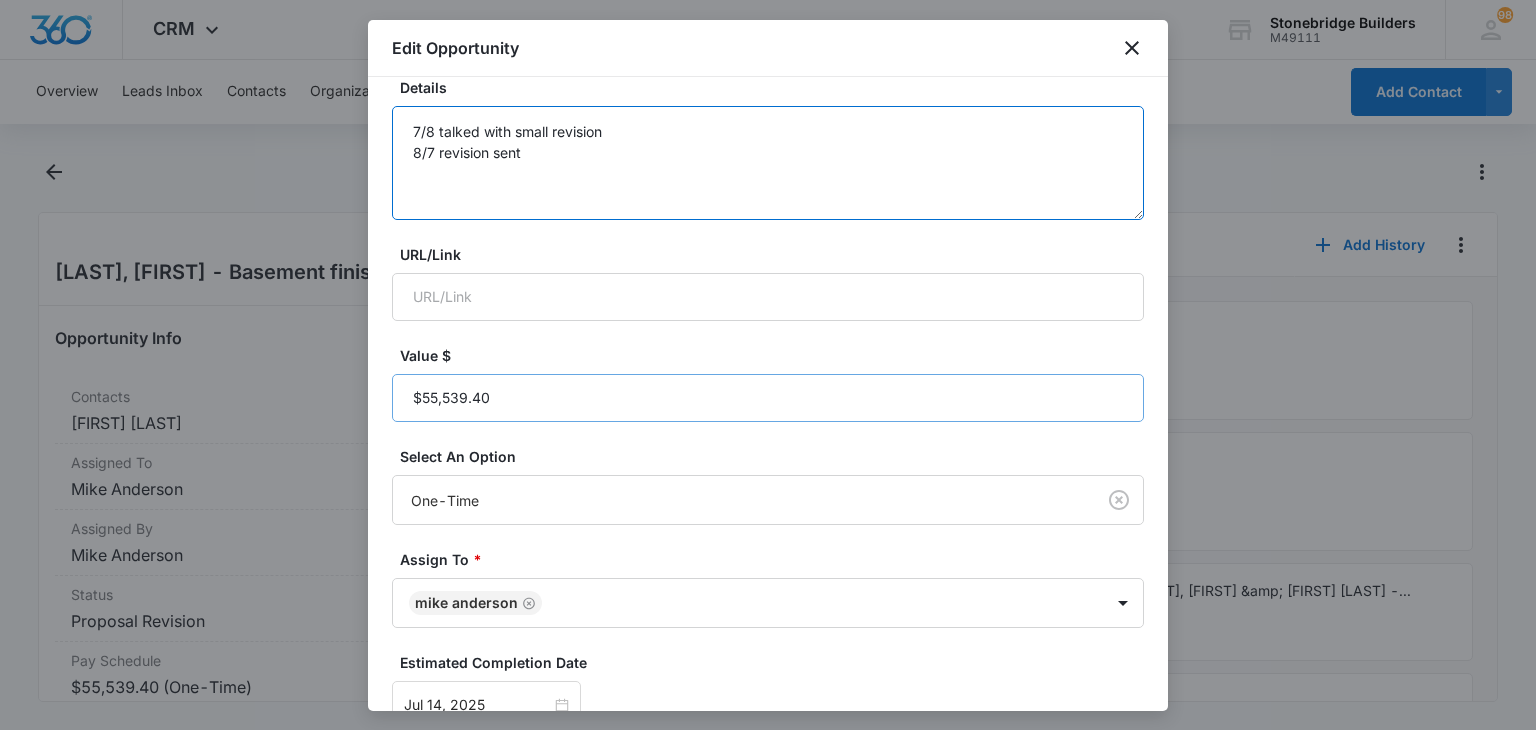 scroll, scrollTop: 300, scrollLeft: 0, axis: vertical 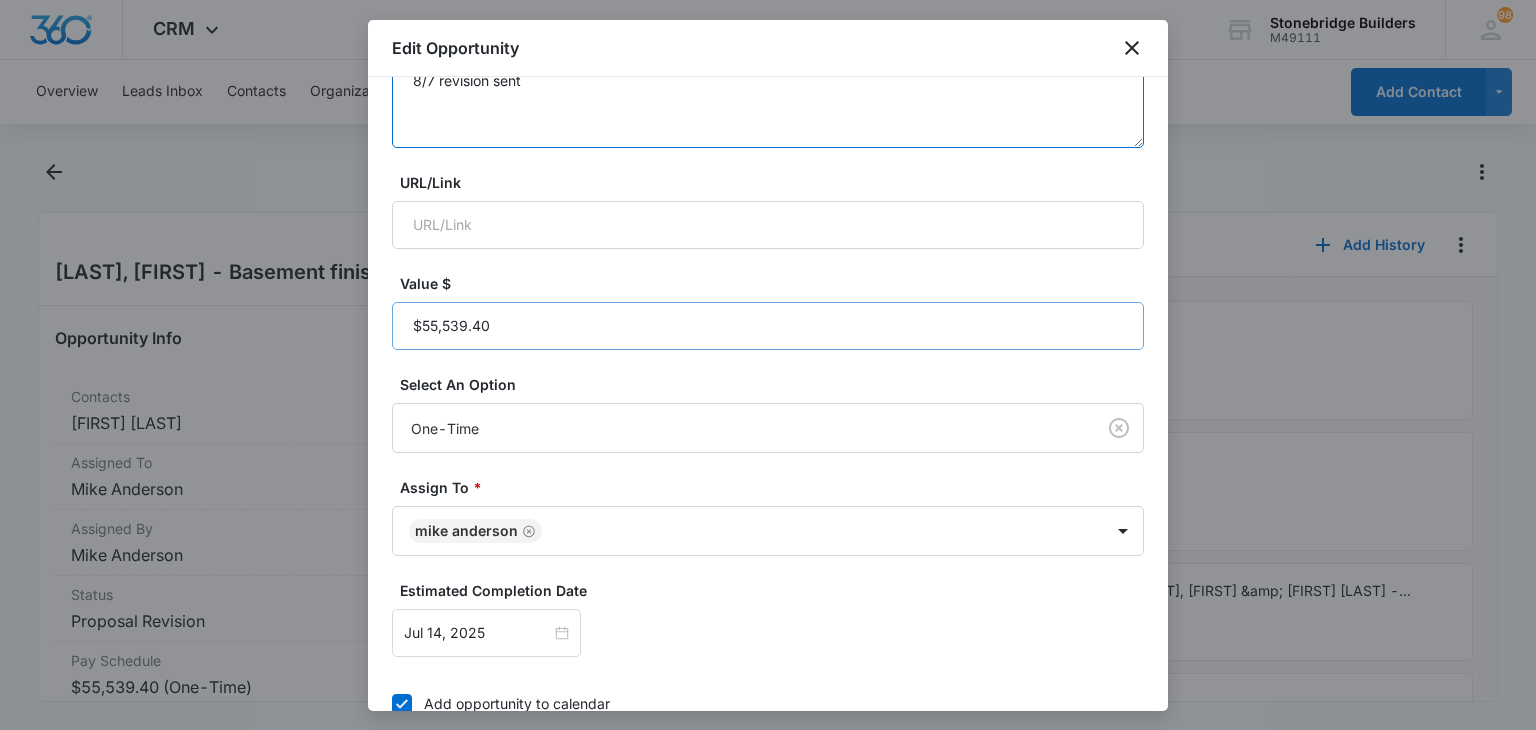 type on "7/8 talked with small revision
8/7 revision sent" 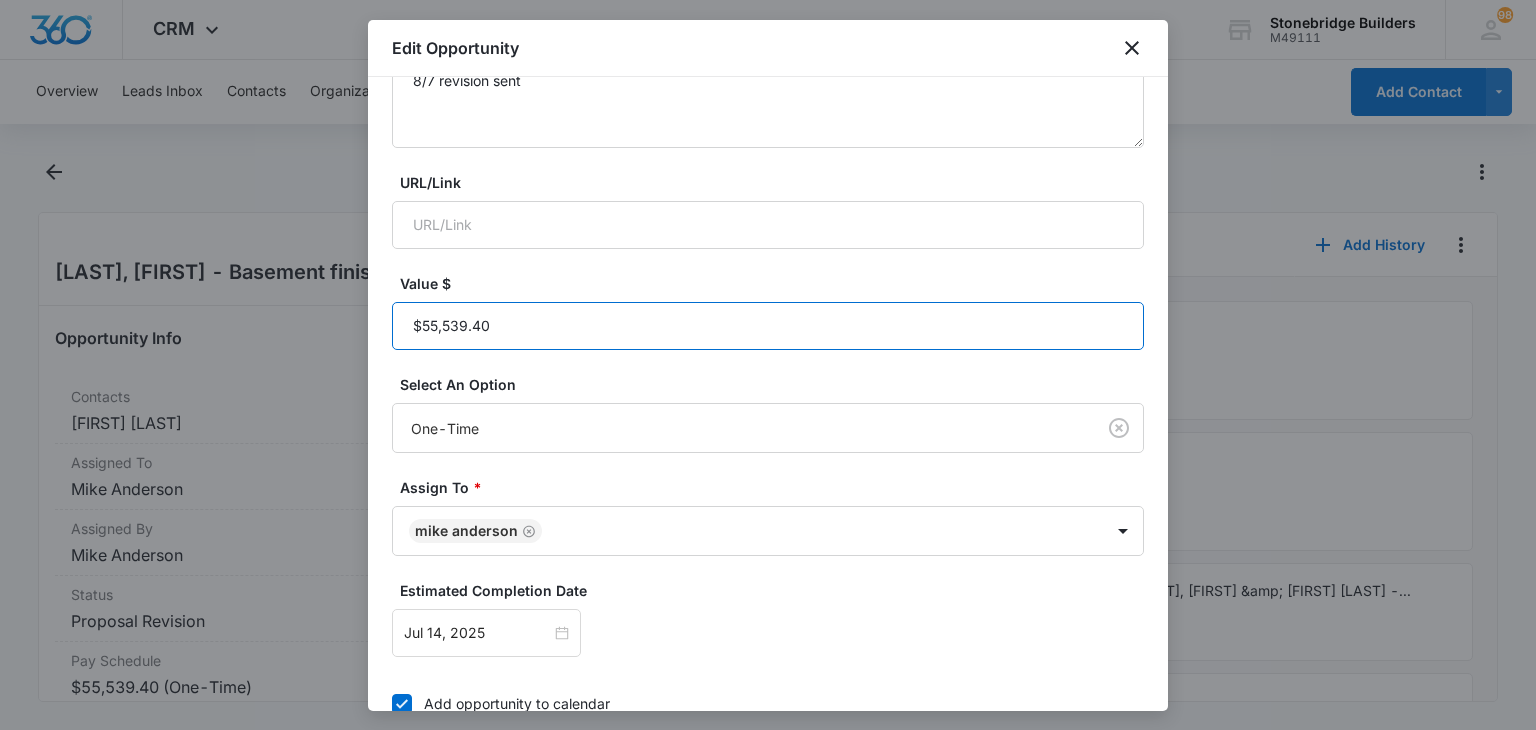click on "Value $" at bounding box center (768, 326) 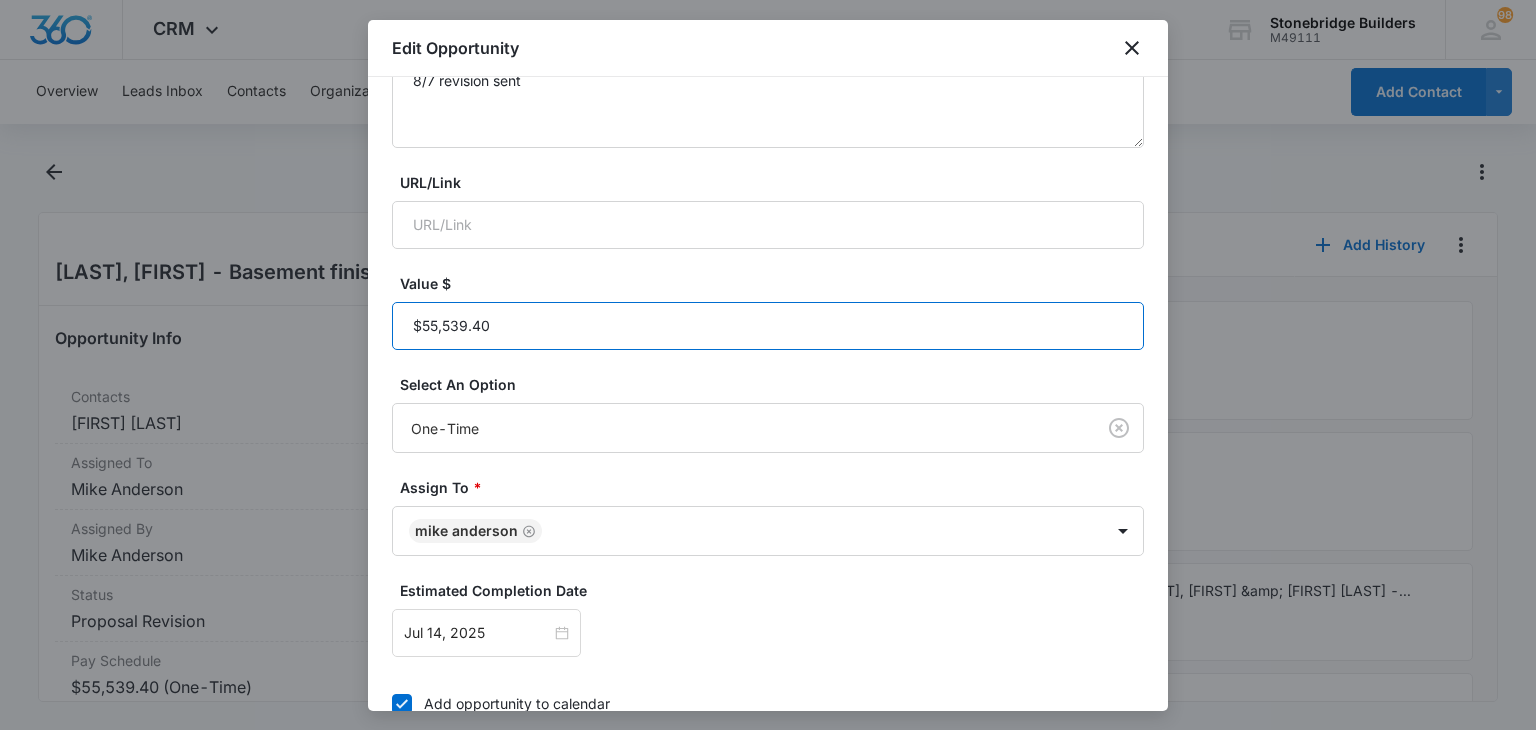 paste on "$55,539.40" 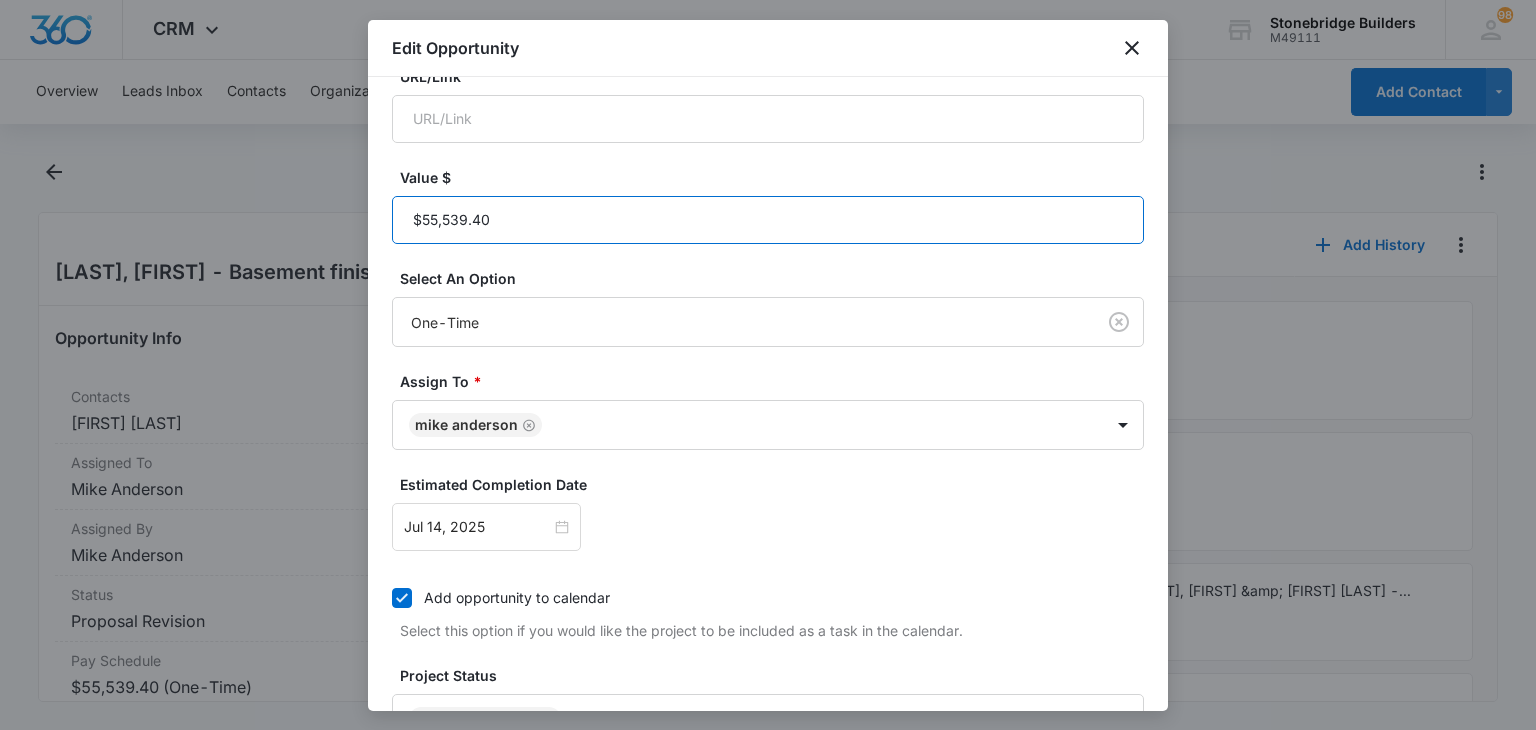 scroll, scrollTop: 600, scrollLeft: 0, axis: vertical 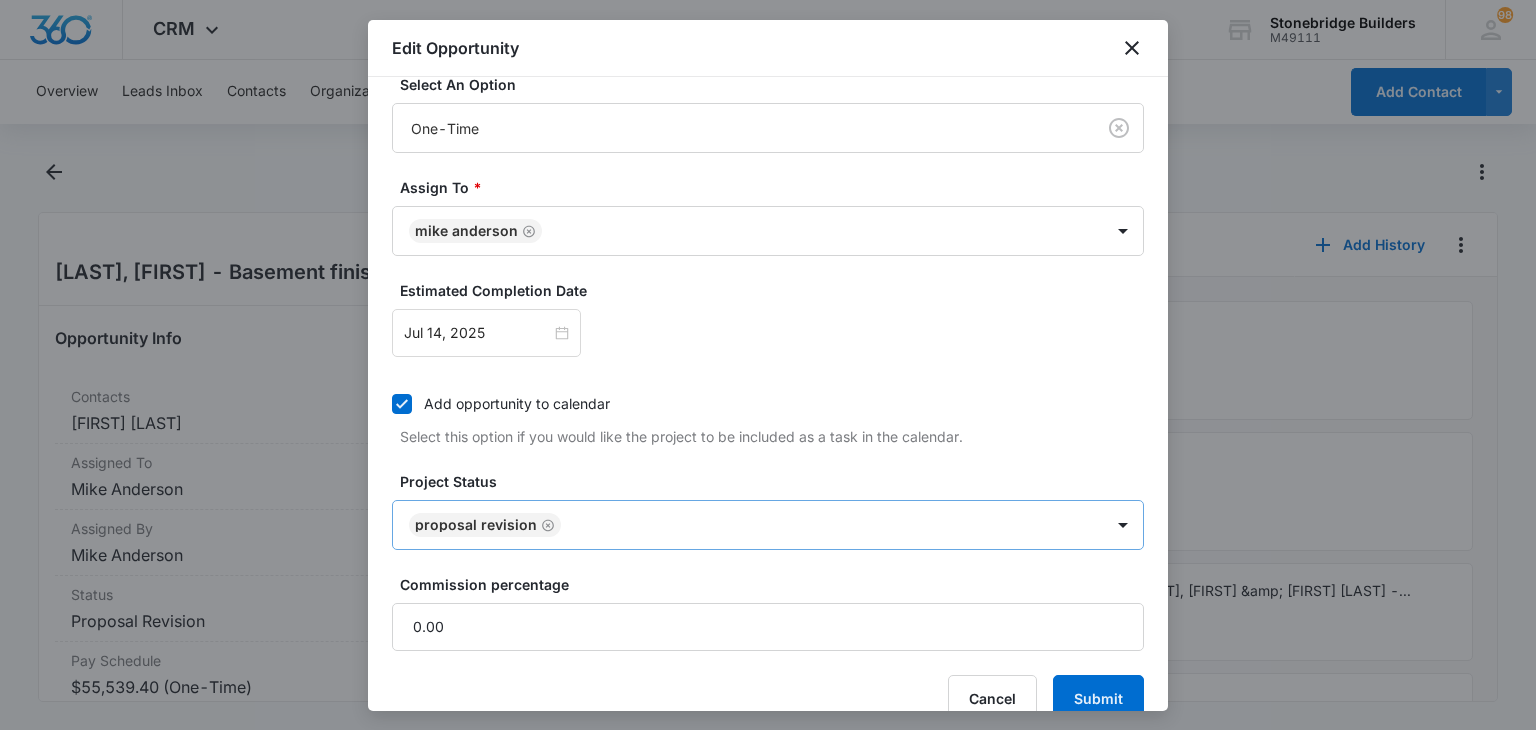 click 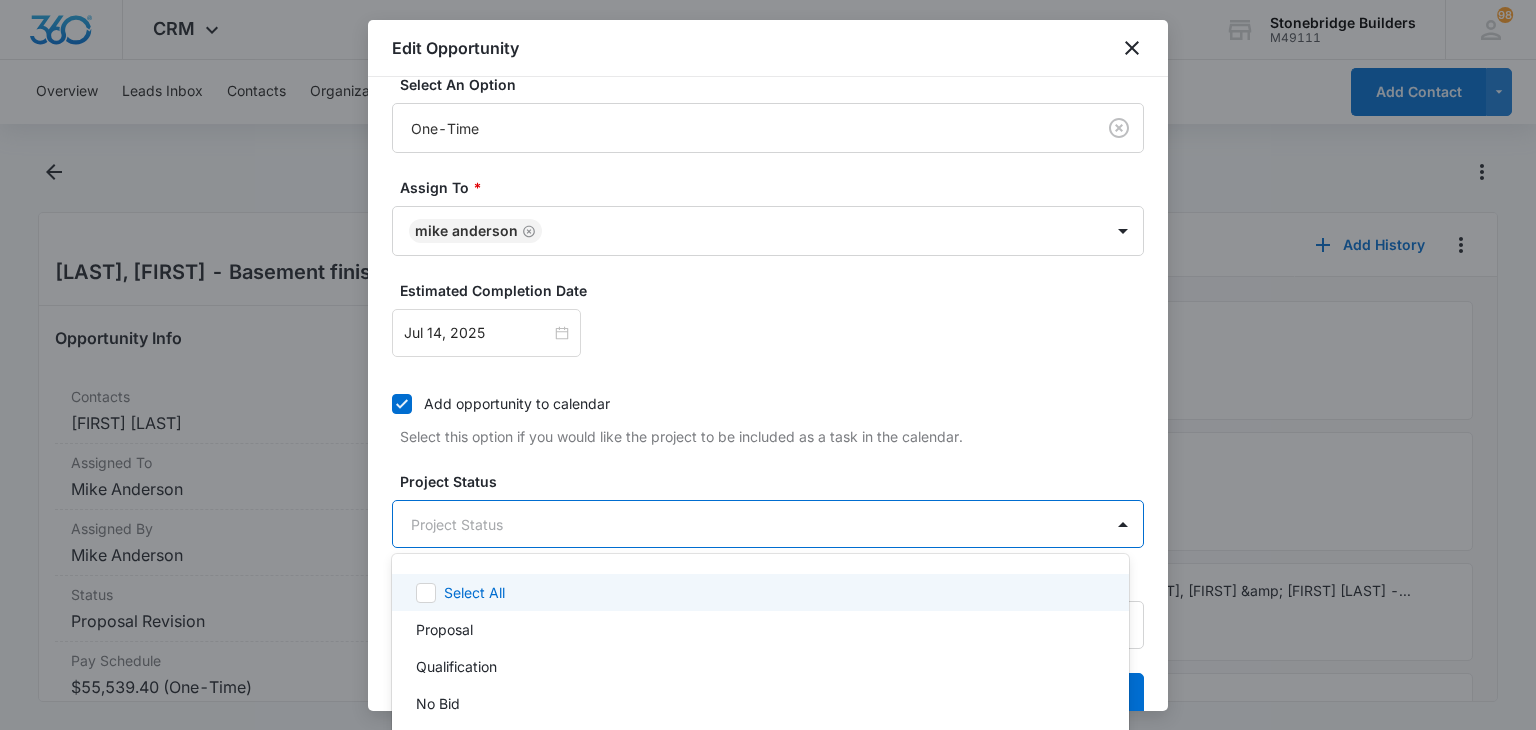 click on "CRM Apps Reputation Websites Forms CRM Email Social Content Ads Intelligence Files Brand Settings Stonebridge Builders  M49111 Your Accounts View All 98 MA Mike Anderson manderson@stonebridgebuilders.net My Profile 98 Notifications Support Logout Terms & Conditions   •   Privacy Policy Overview Leads Inbox Contacts Organizations History Deals Opportunities Tasks Calendar Lists Reports Settings Add Contact Tuchscherer, Rhianna & Jordan - Basement finish Opportunity Info Contacts Rhianna Tuchscherer Assigned To Mike Anderson Assigned By Mike Anderson Status Proposal Revision Pay Schedule $55,539.40 (One-Time) Estimated Completion Date 07/14/2025 Details URL/Link None Notes 7/8 talked with small revision  History Tasks Add History MA Mike Anderson  -  Opportunity Details: [From]  [To] 7/8 talked with small revision
Estimated Completion Date: [From]... Read More Jul 9, 2025 at 2:57pm  • Project MA Mike Anderson  -  Opportunity Value: [From] $0.00 [To] $55,539.40
Calendar: Yes Jun 6, 2025 at 8:02am MA  -" at bounding box center (768, 365) 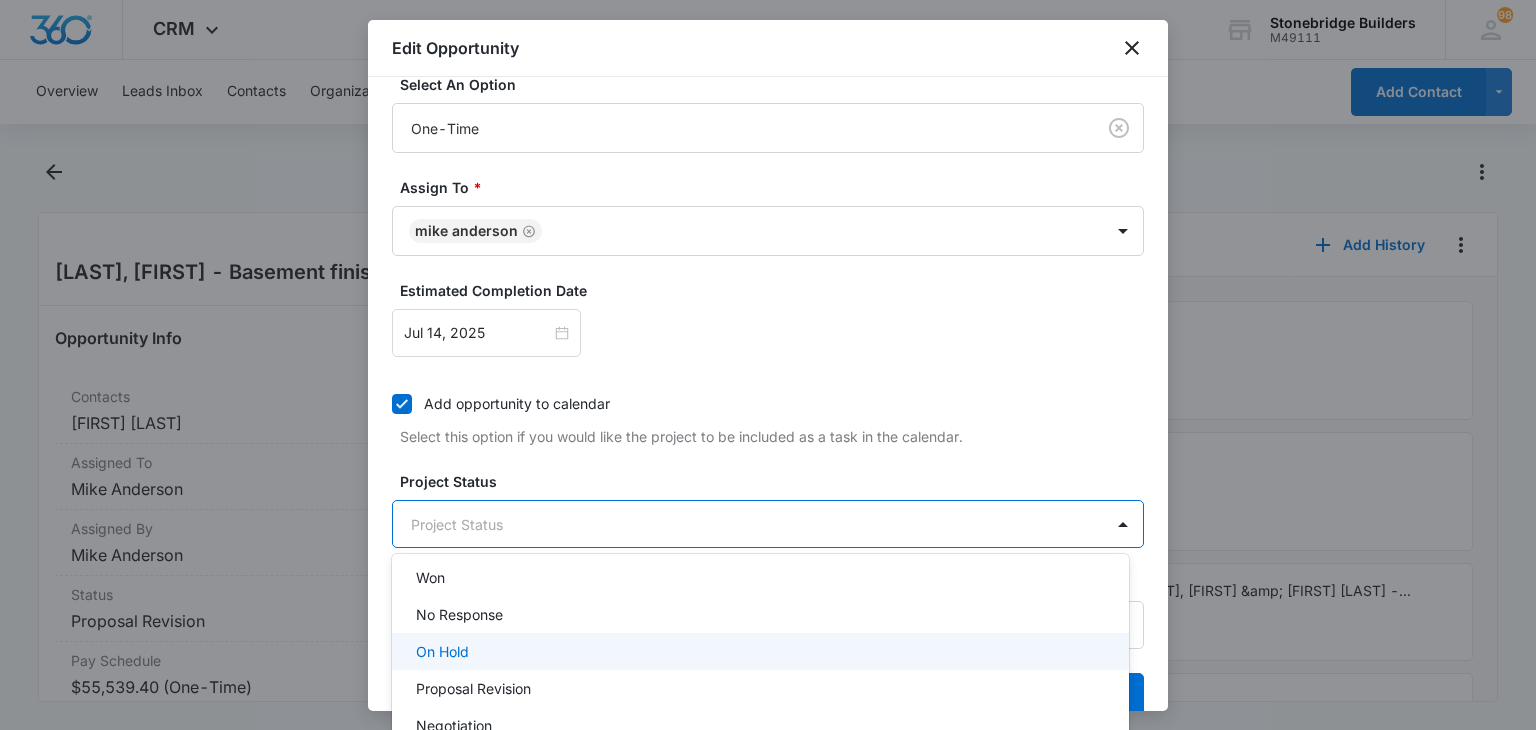 scroll, scrollTop: 247, scrollLeft: 0, axis: vertical 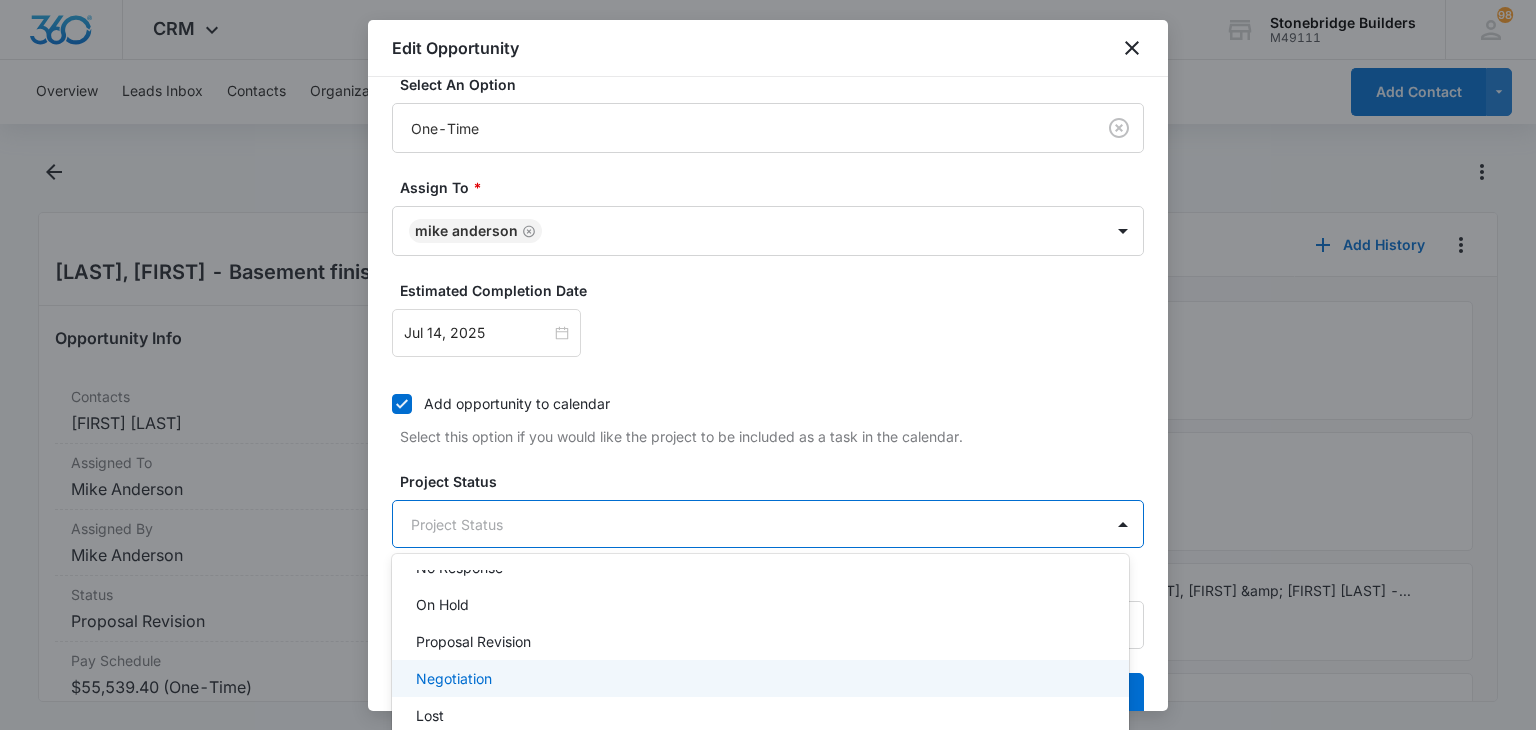 click on "Negotiation" at bounding box center (758, 678) 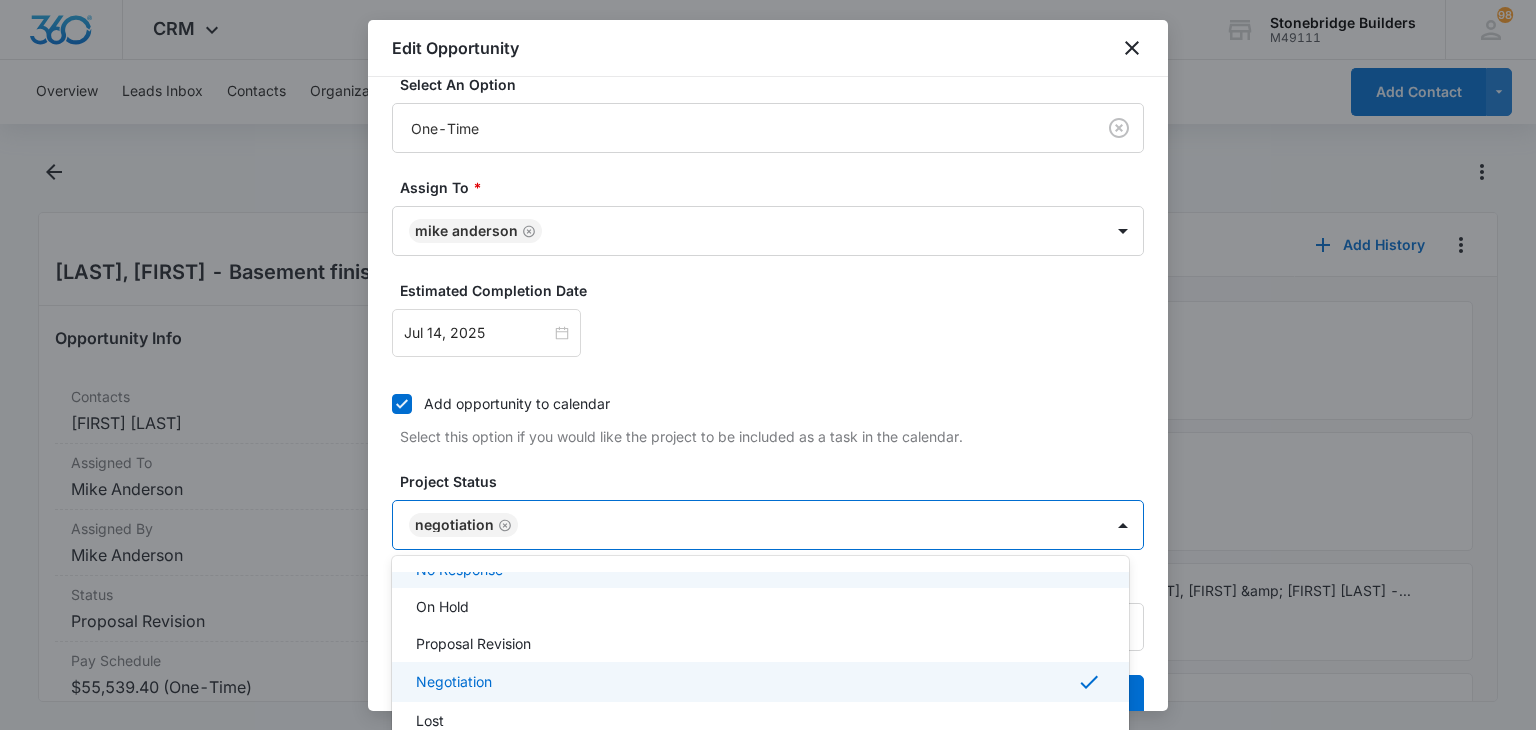 click at bounding box center (768, 365) 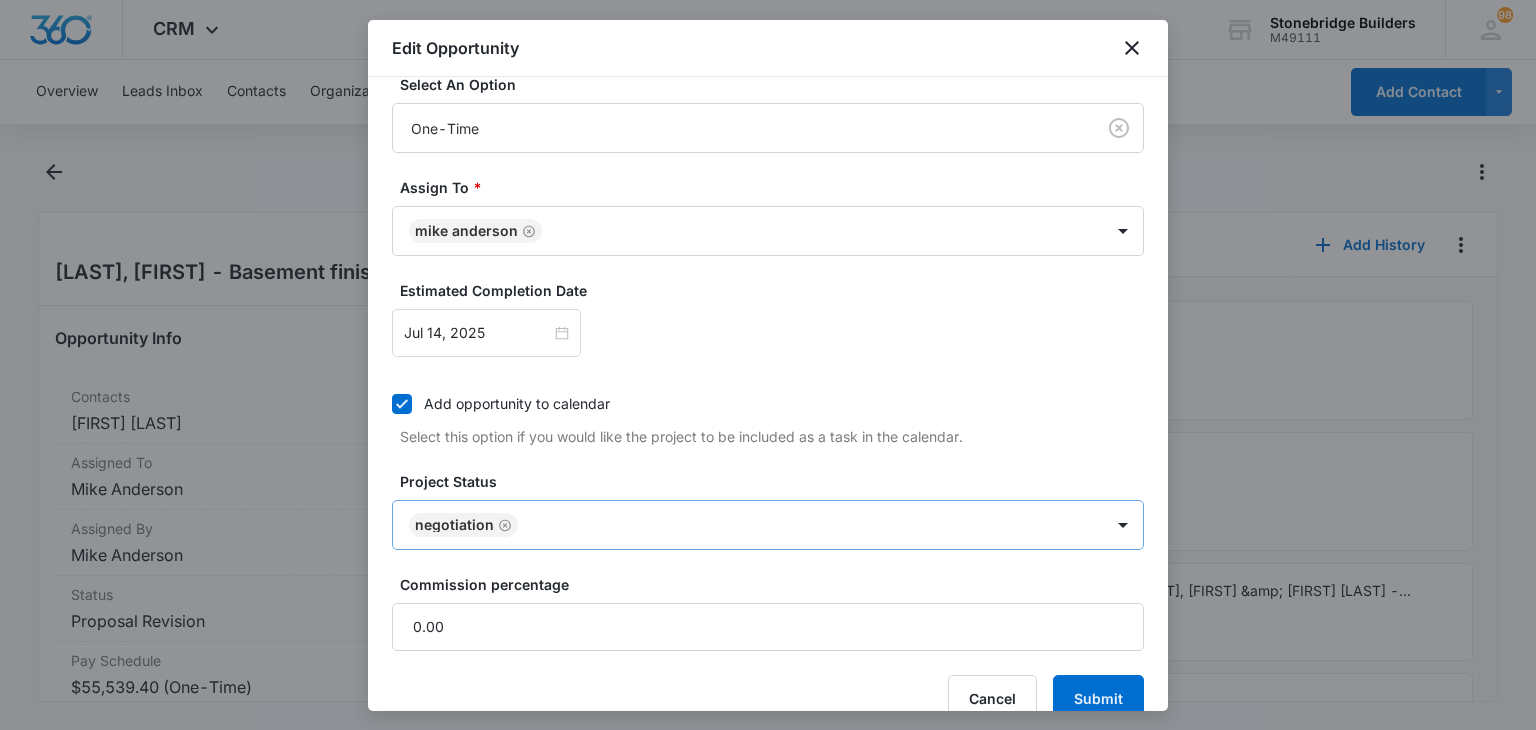 scroll, scrollTop: 634, scrollLeft: 0, axis: vertical 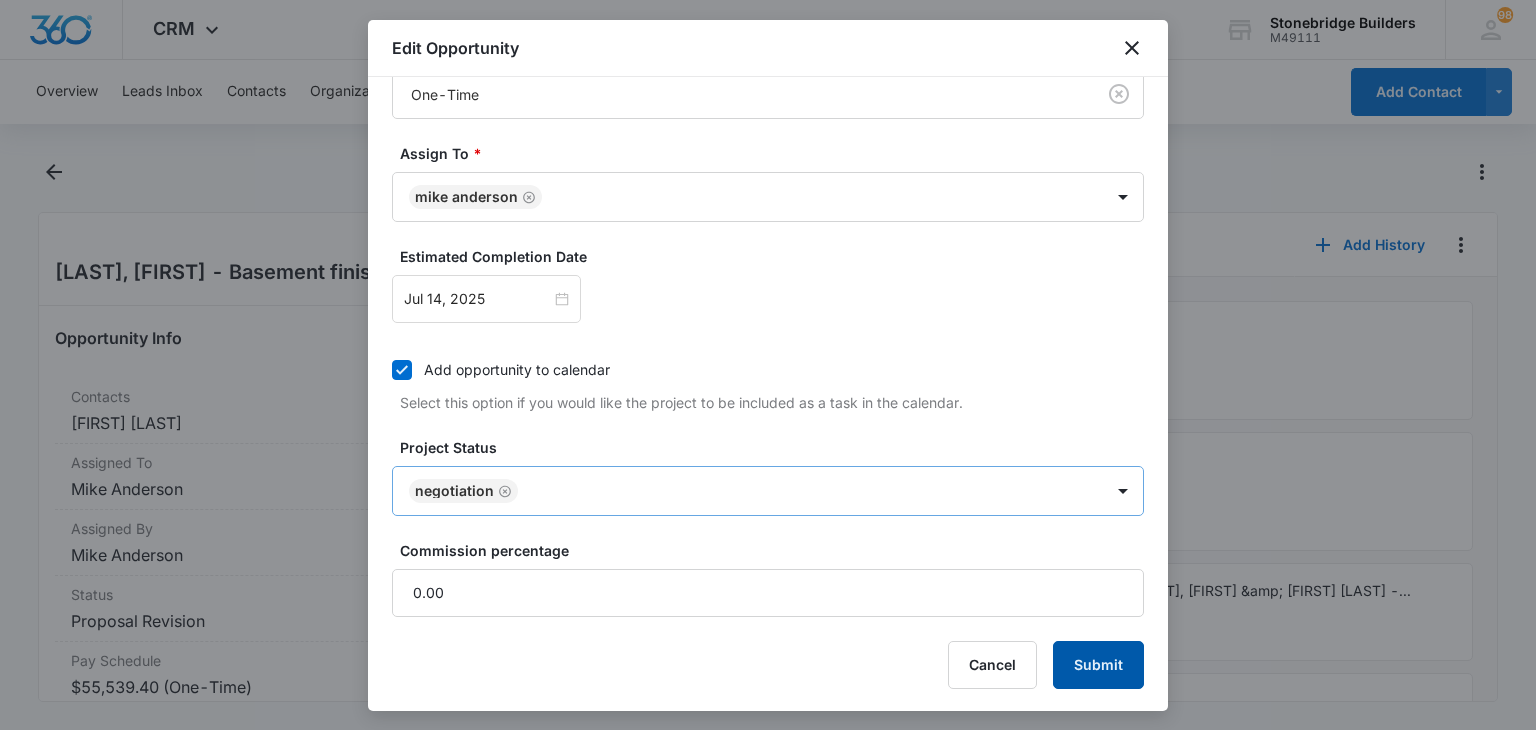 click on "Submit" at bounding box center (1098, 665) 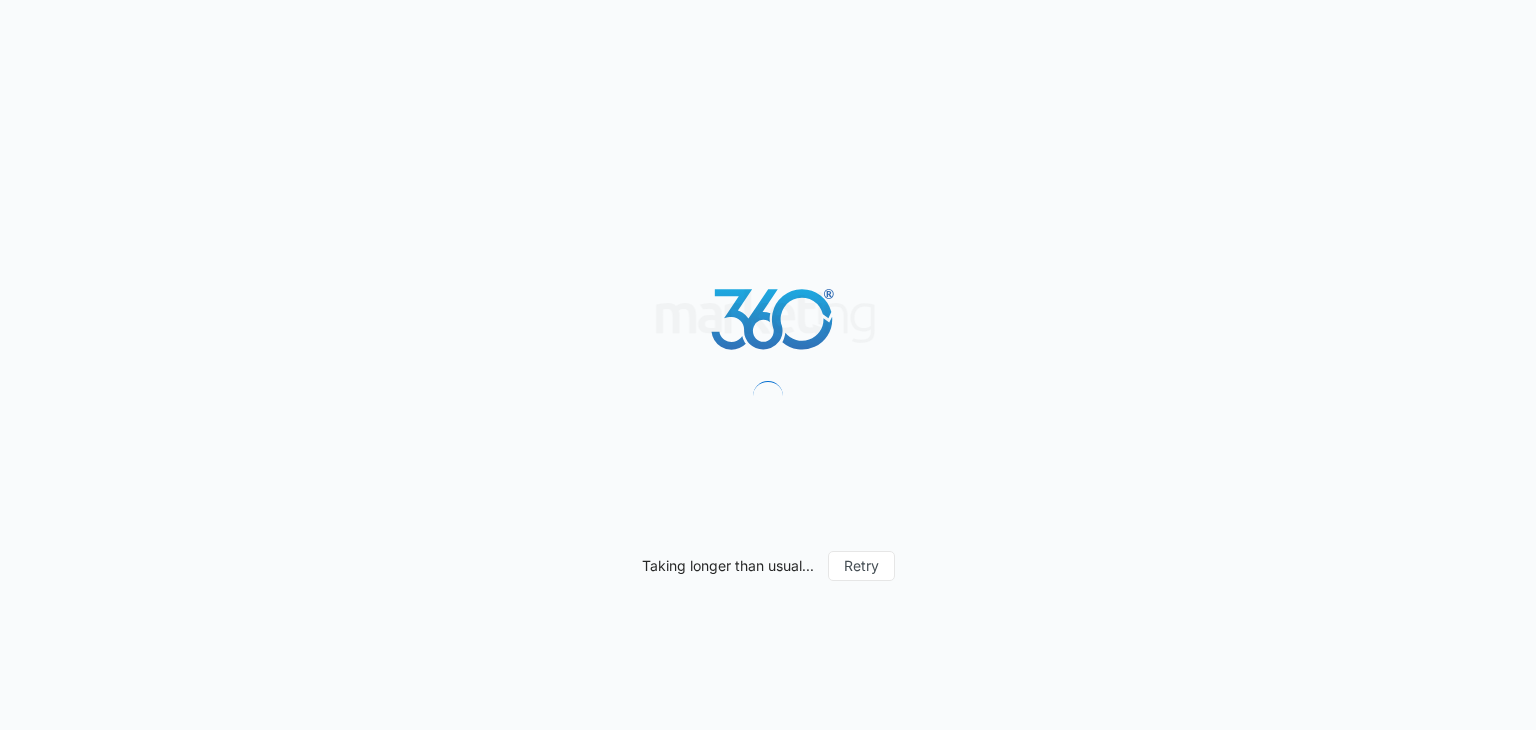 scroll, scrollTop: 0, scrollLeft: 0, axis: both 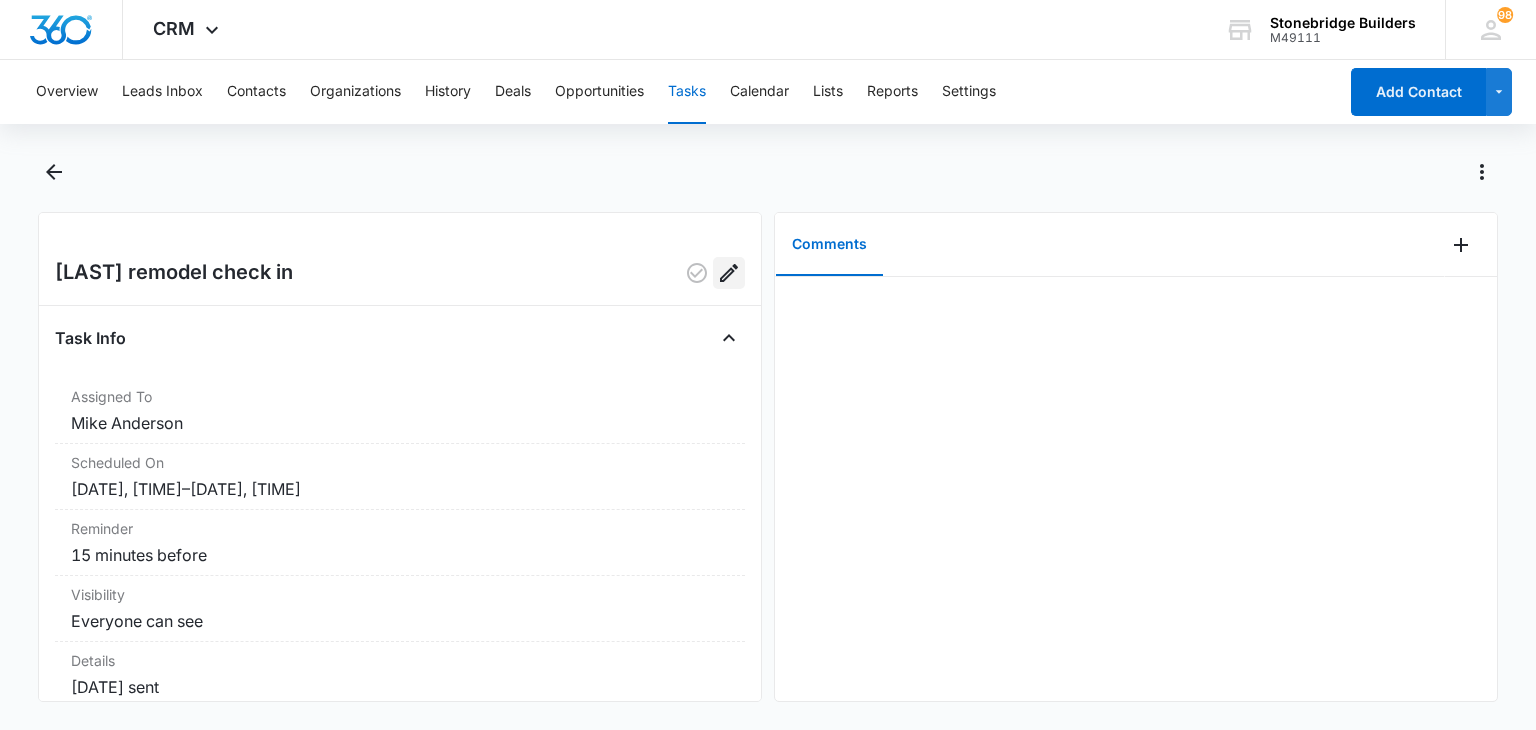 click 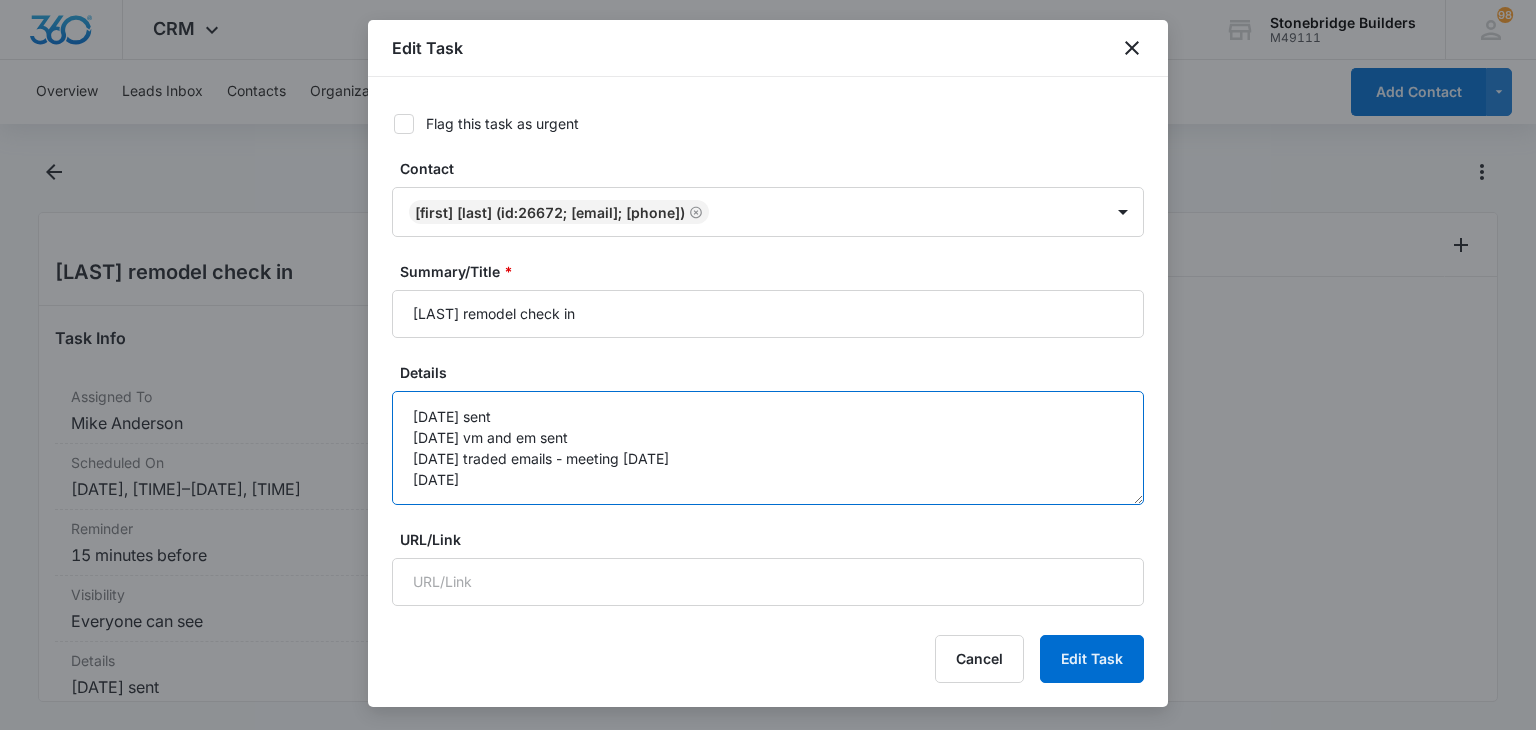 click on "7.25 sent
7.29 vm and em sent
7/31 traded emails - meeting 8/4" at bounding box center (768, 448) 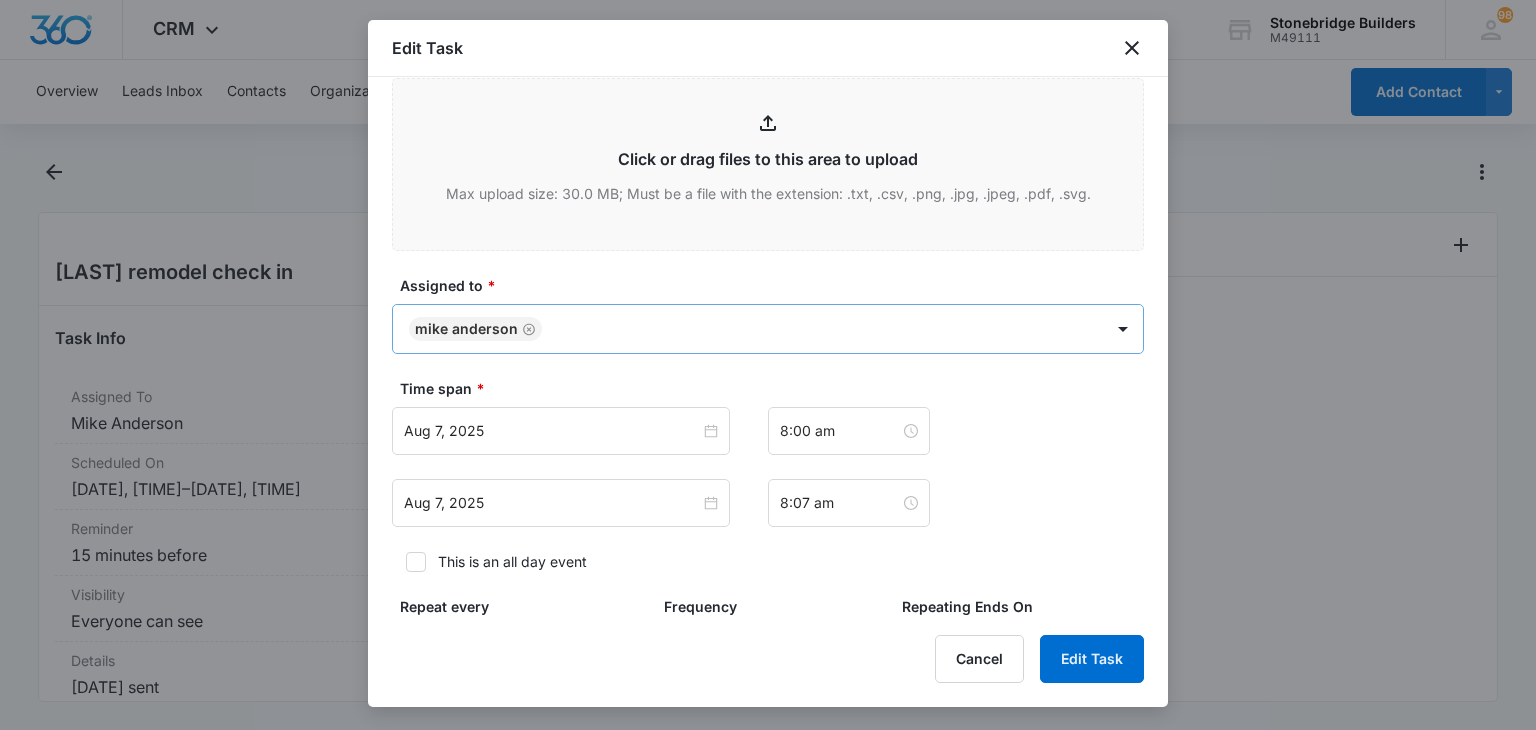scroll, scrollTop: 1281, scrollLeft: 0, axis: vertical 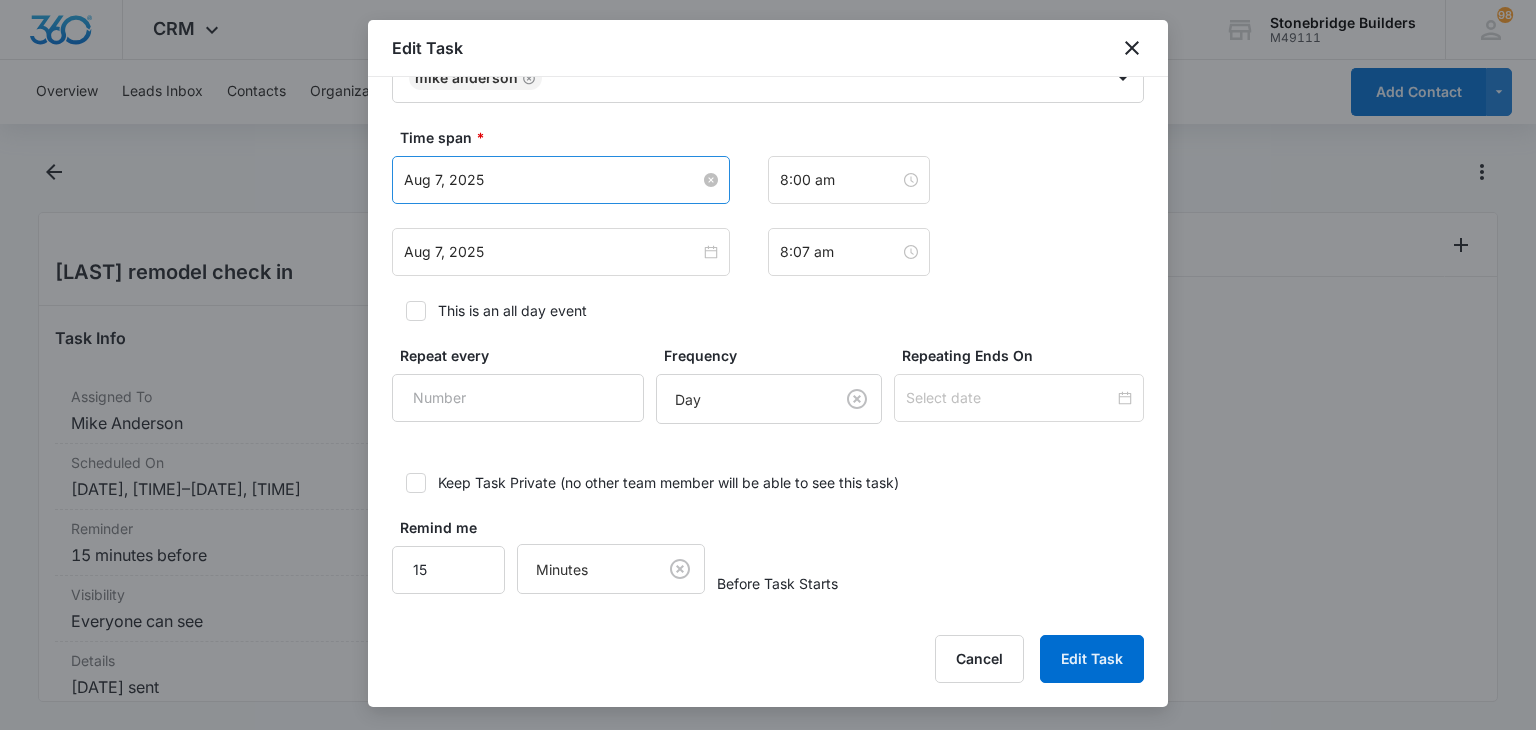 type on "7.25 sent
7.29 vm and em sent
7/31 traded emails - meeting 8/4
8/4 meet did not go well - bid is high" 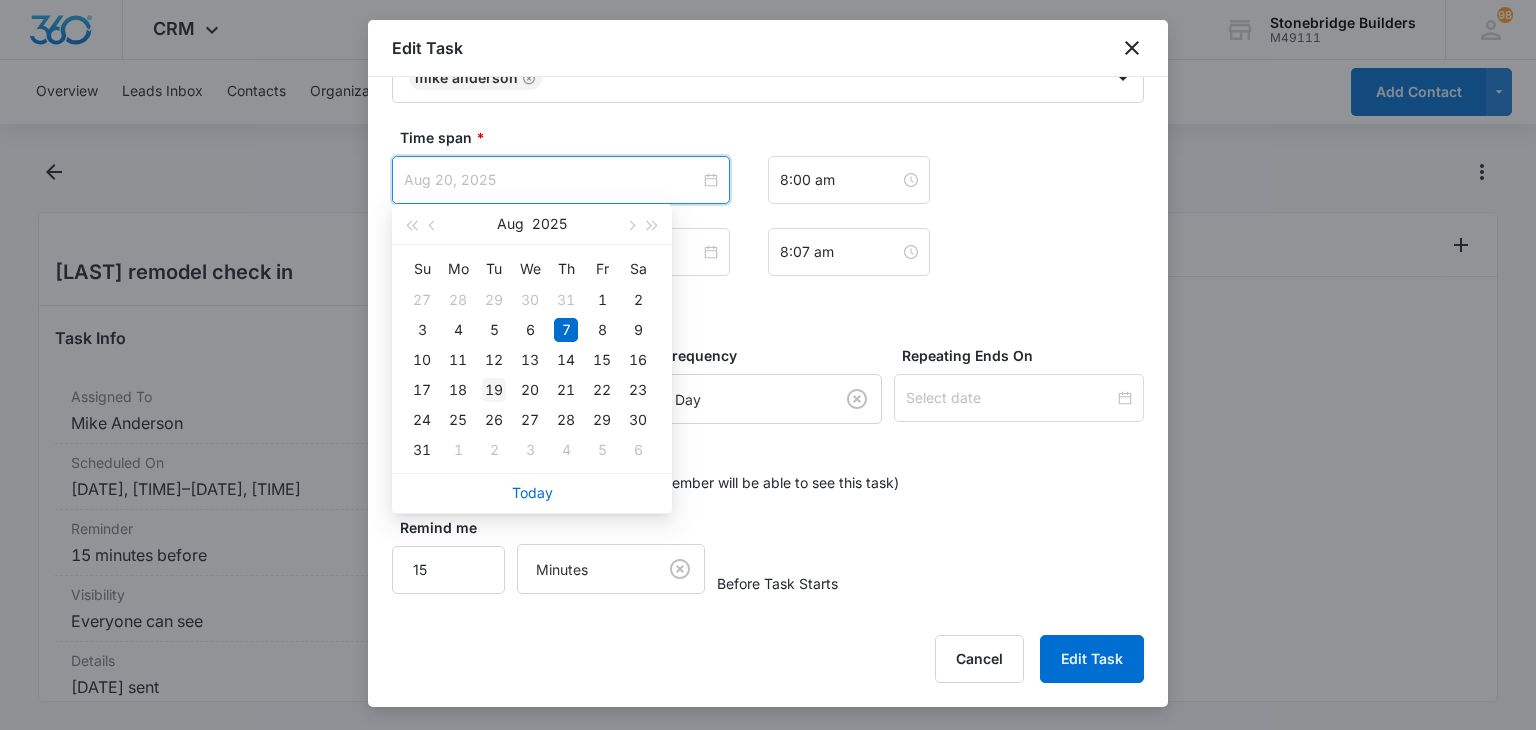 type on "Aug 19, 2025" 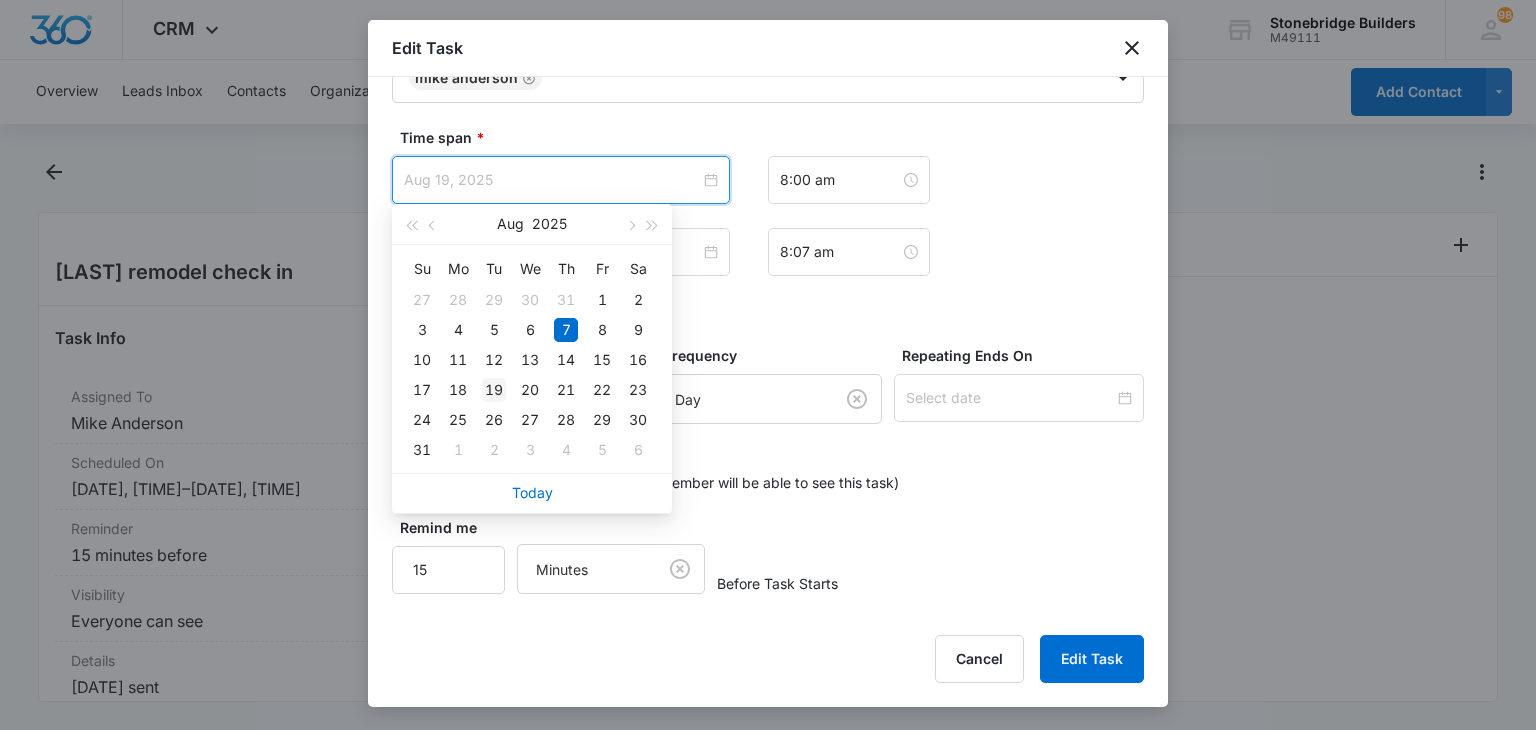 click on "19" at bounding box center [494, 390] 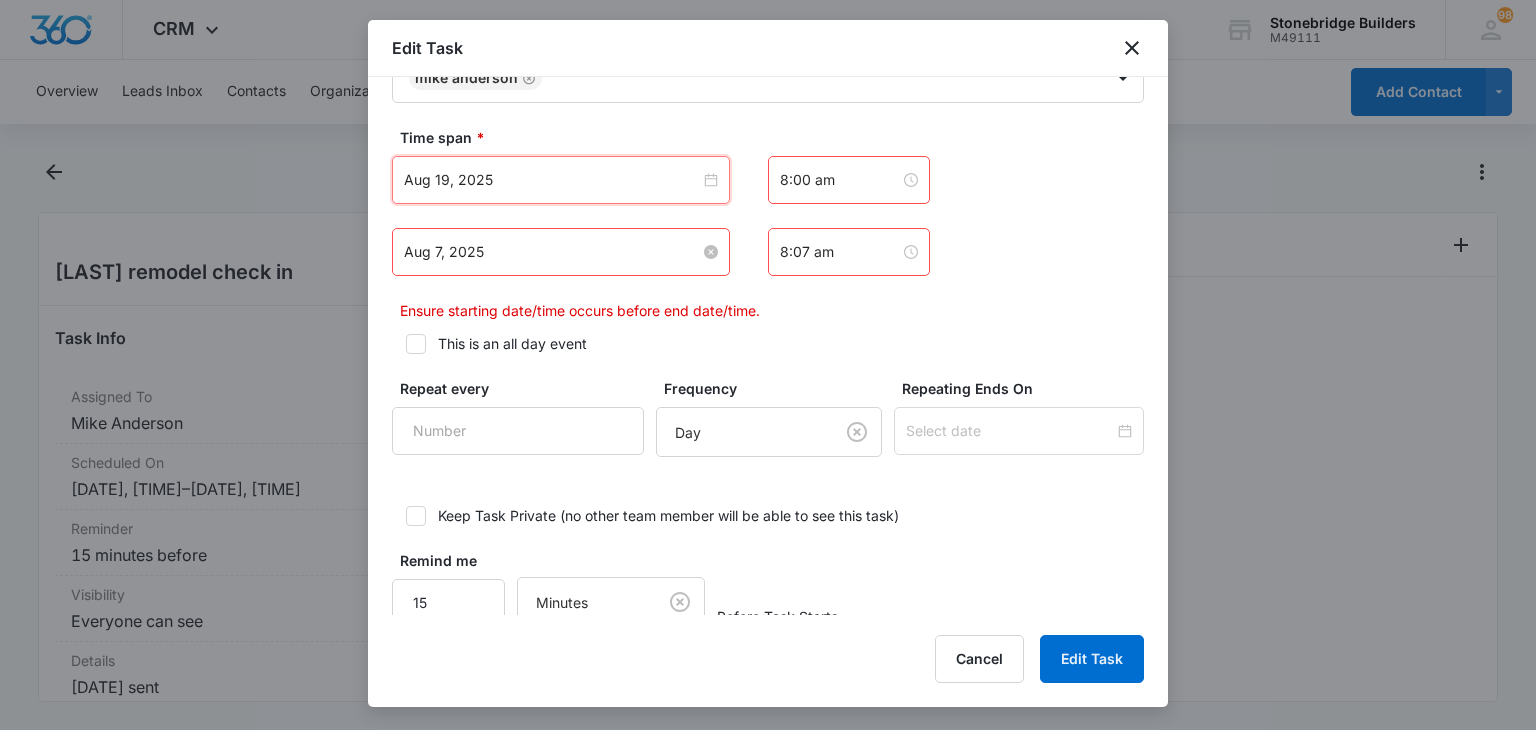 click on "Aug 7, 2025" at bounding box center [552, 252] 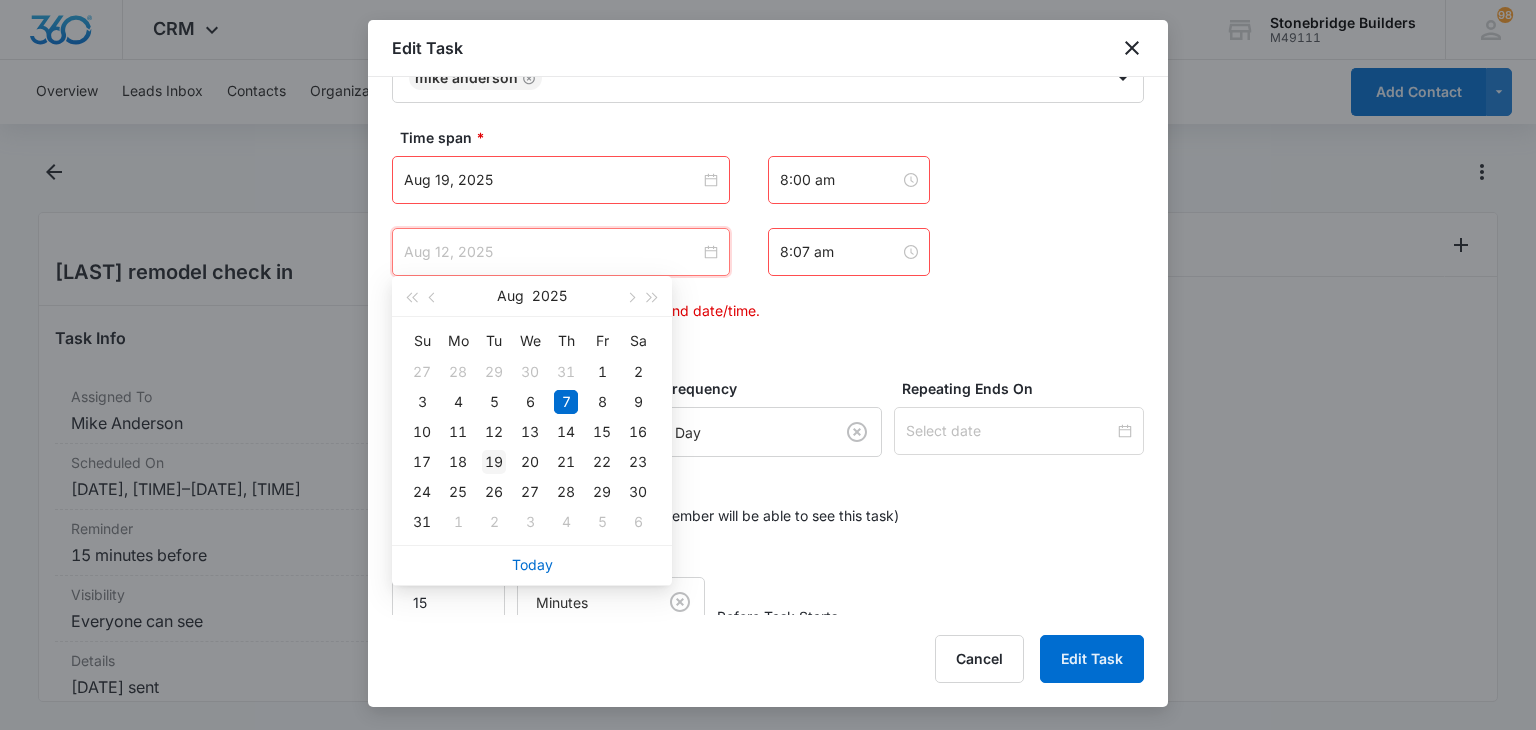 type on "Aug 19, 2025" 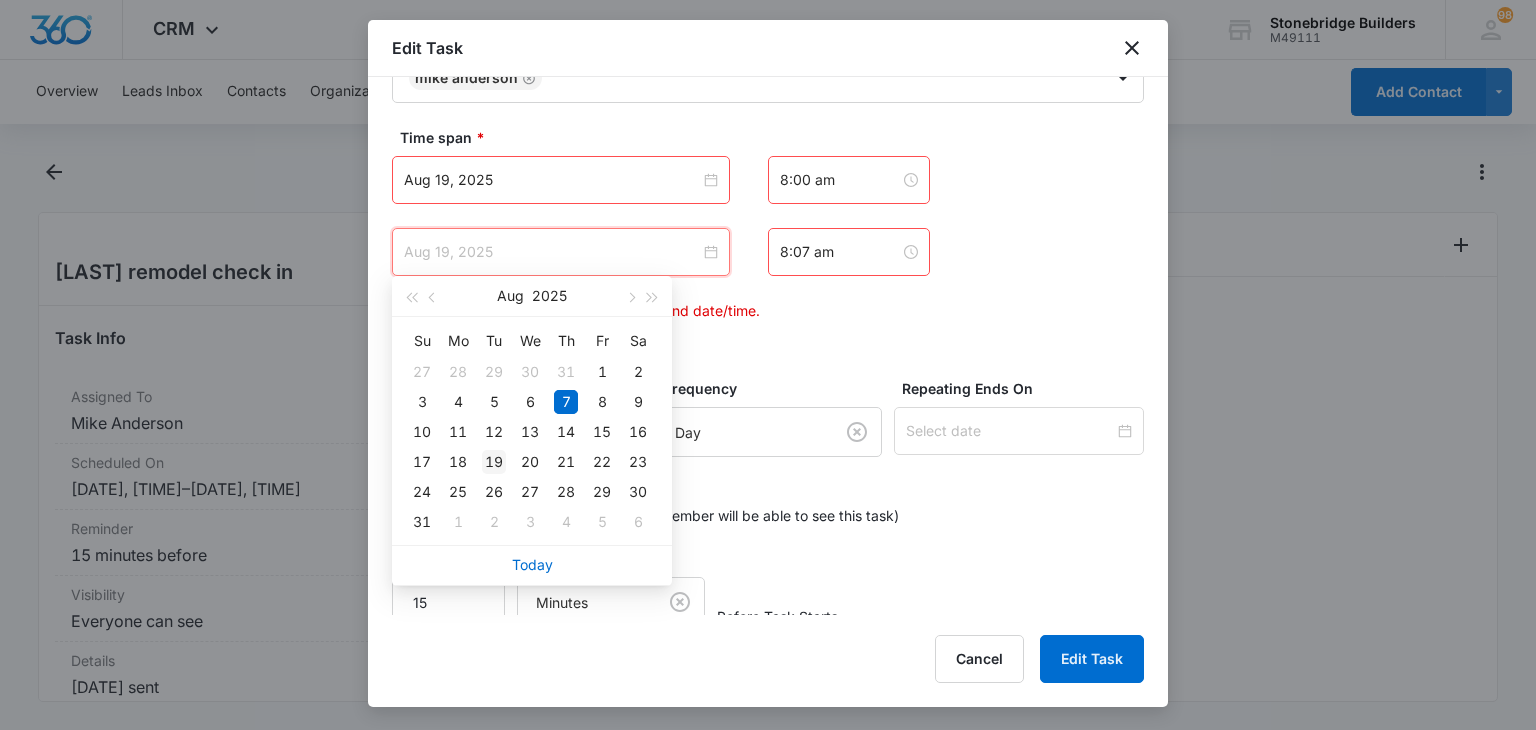 click on "19" at bounding box center [494, 462] 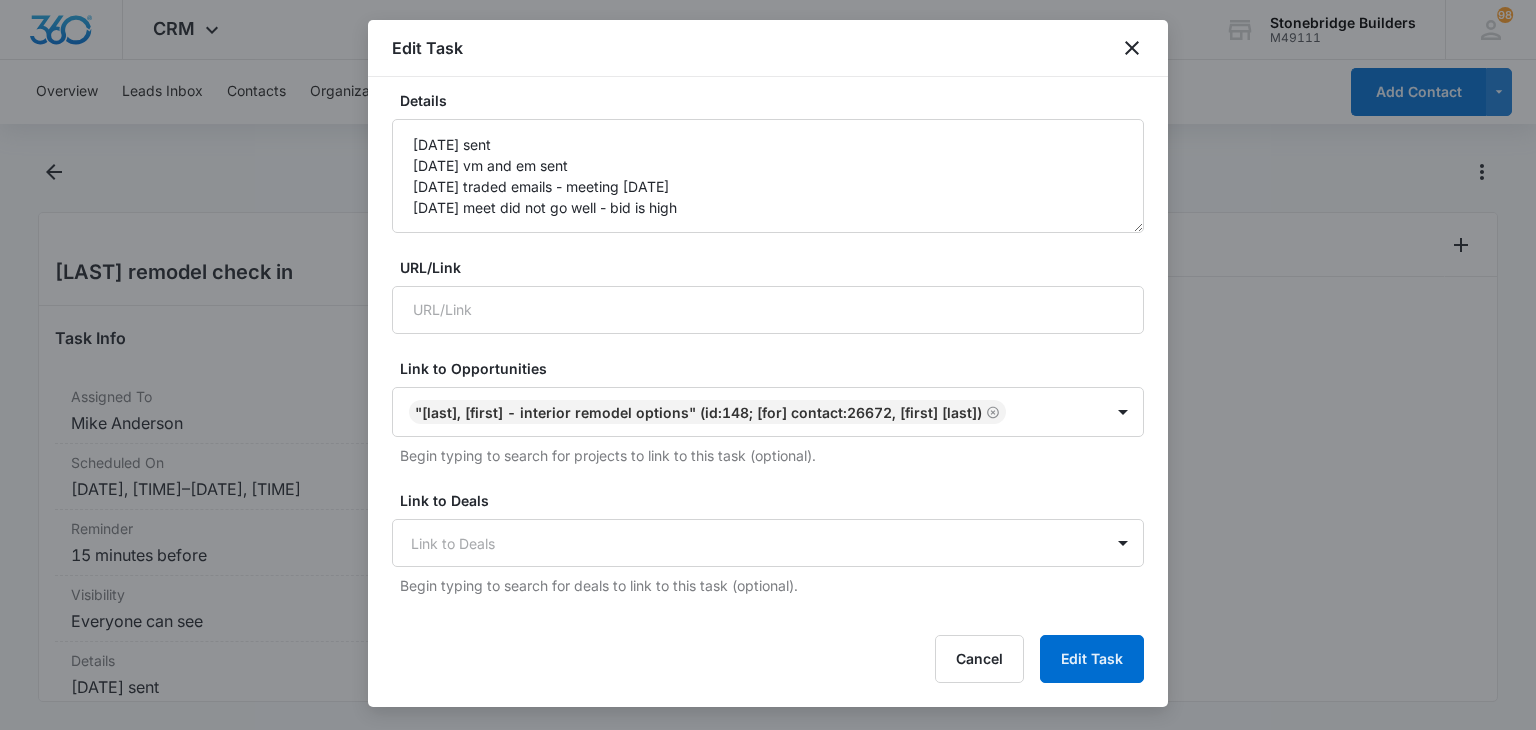 scroll, scrollTop: 81, scrollLeft: 0, axis: vertical 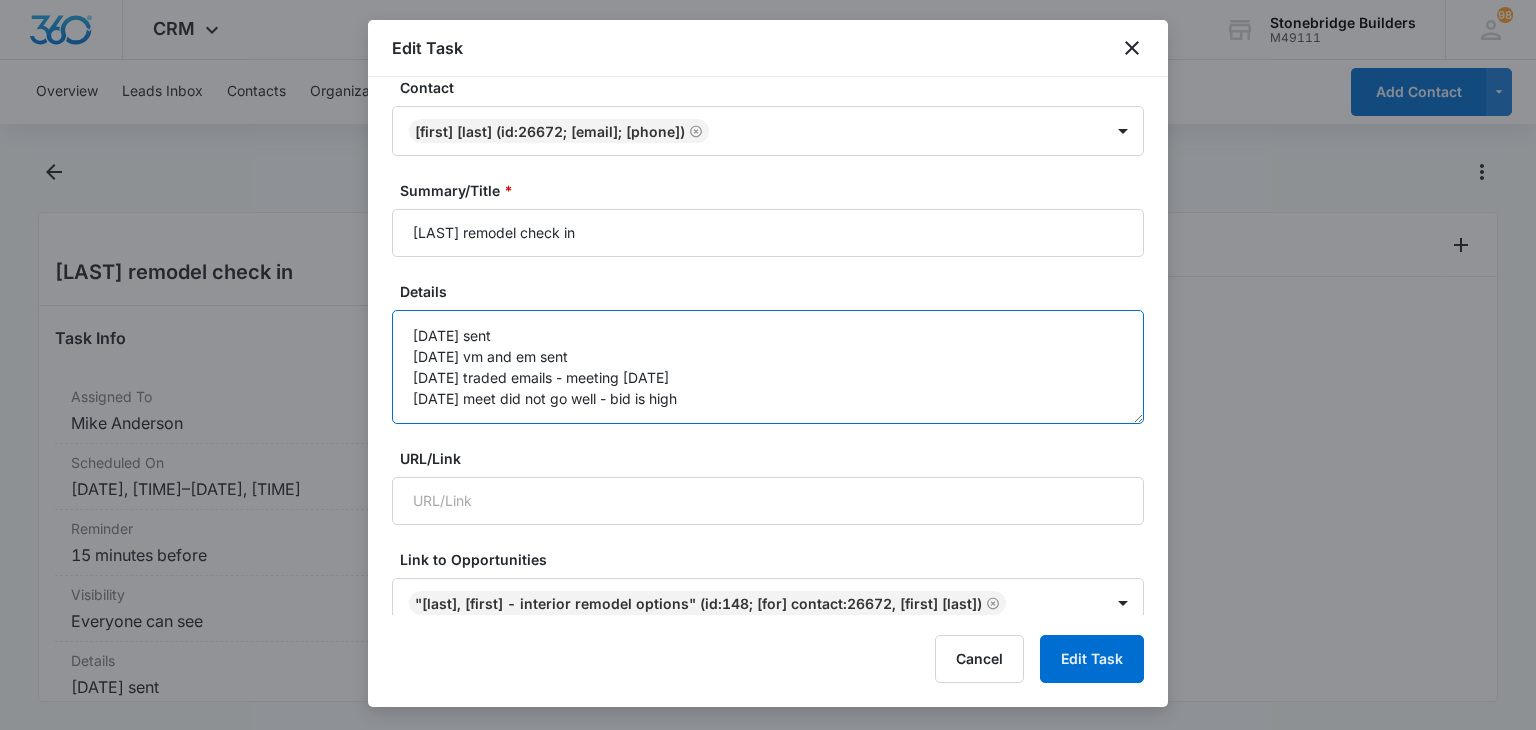 click on "7.25 sent
7.29 vm and em sent
7/31 traded emails - meeting 8/4
8/4 meet did not go well - bid is high" at bounding box center (768, 367) 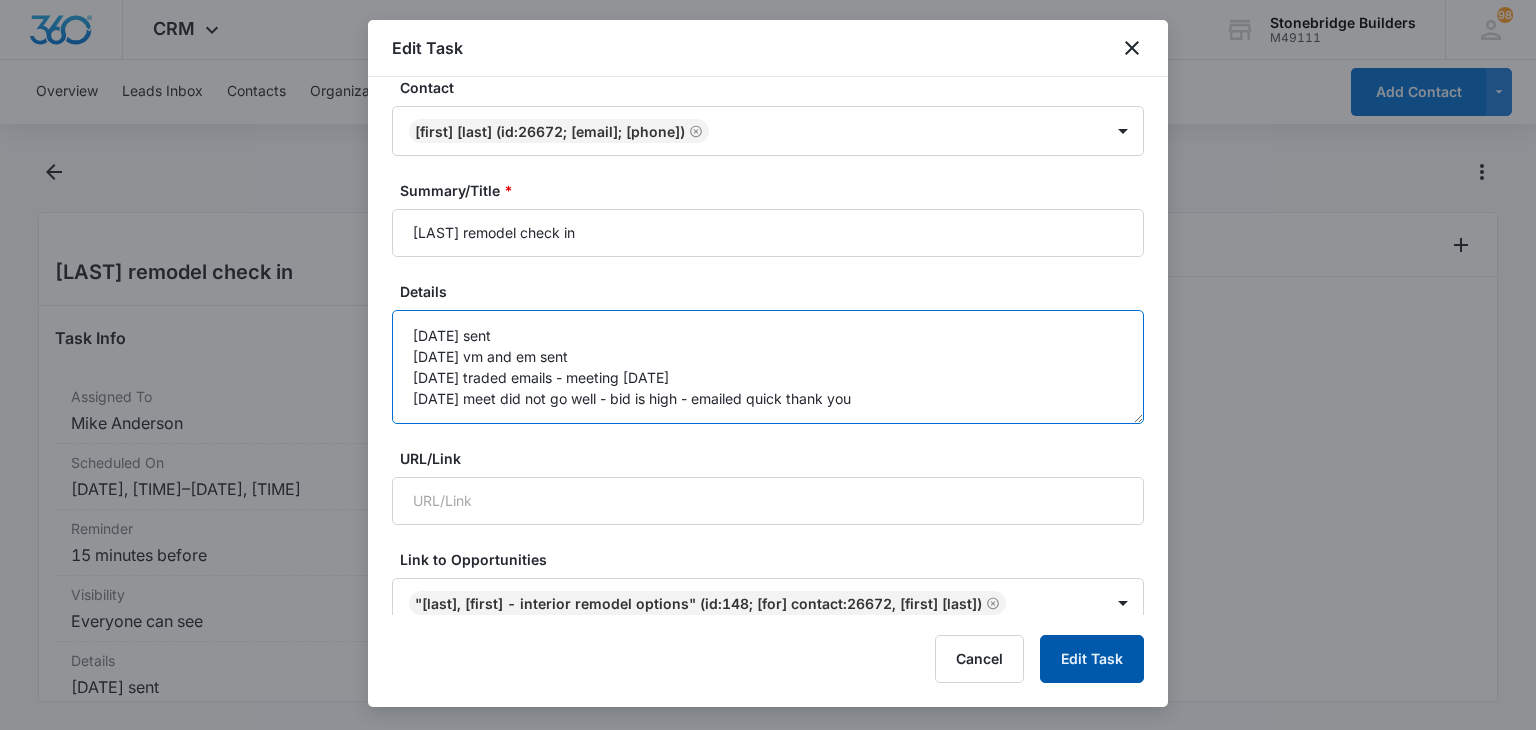 type on "7.25 sent
7.29 vm and em sent
7/31 traded emails - meeting 8/4
8/4 meet did not go well - bid is high - emailed quick thank you" 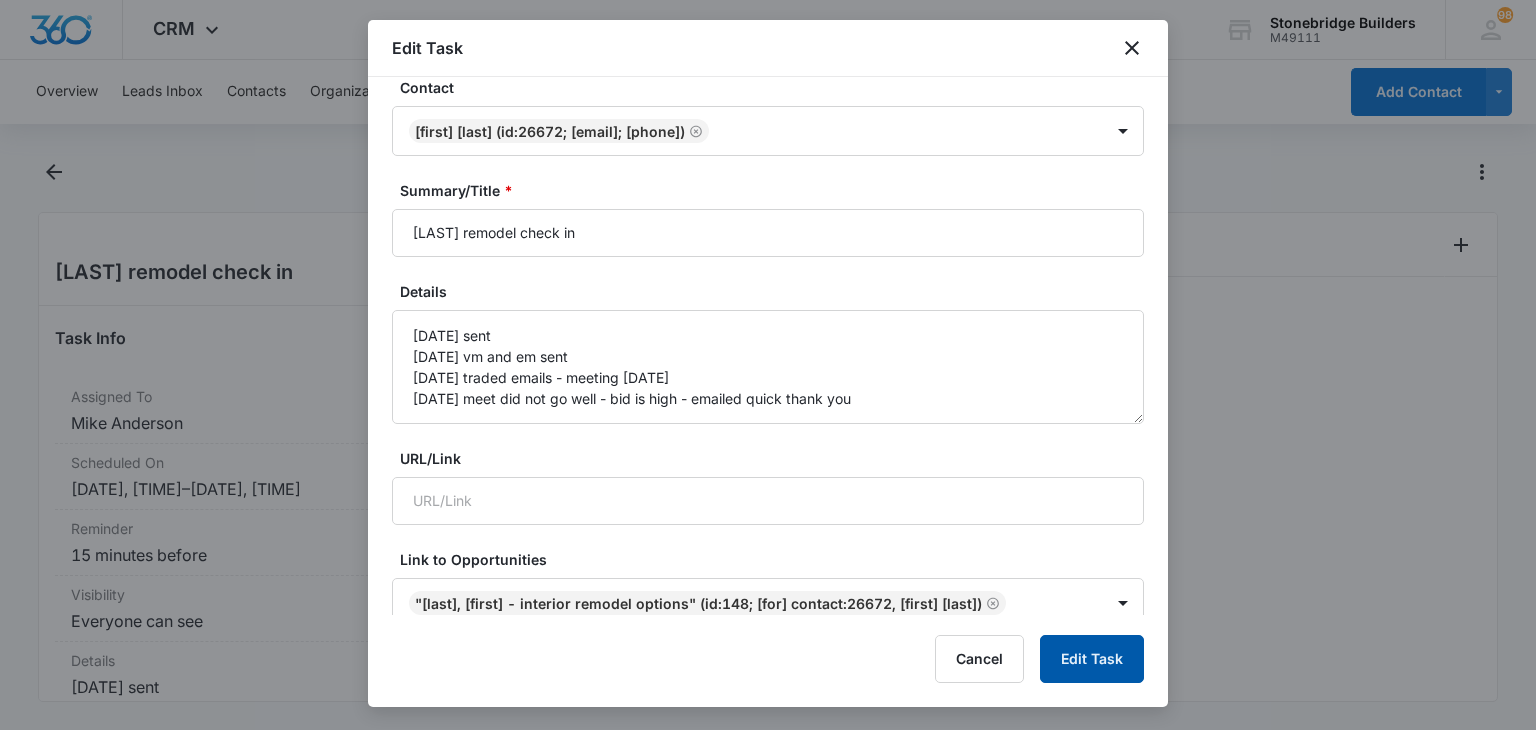 click on "Edit Task" at bounding box center (1092, 659) 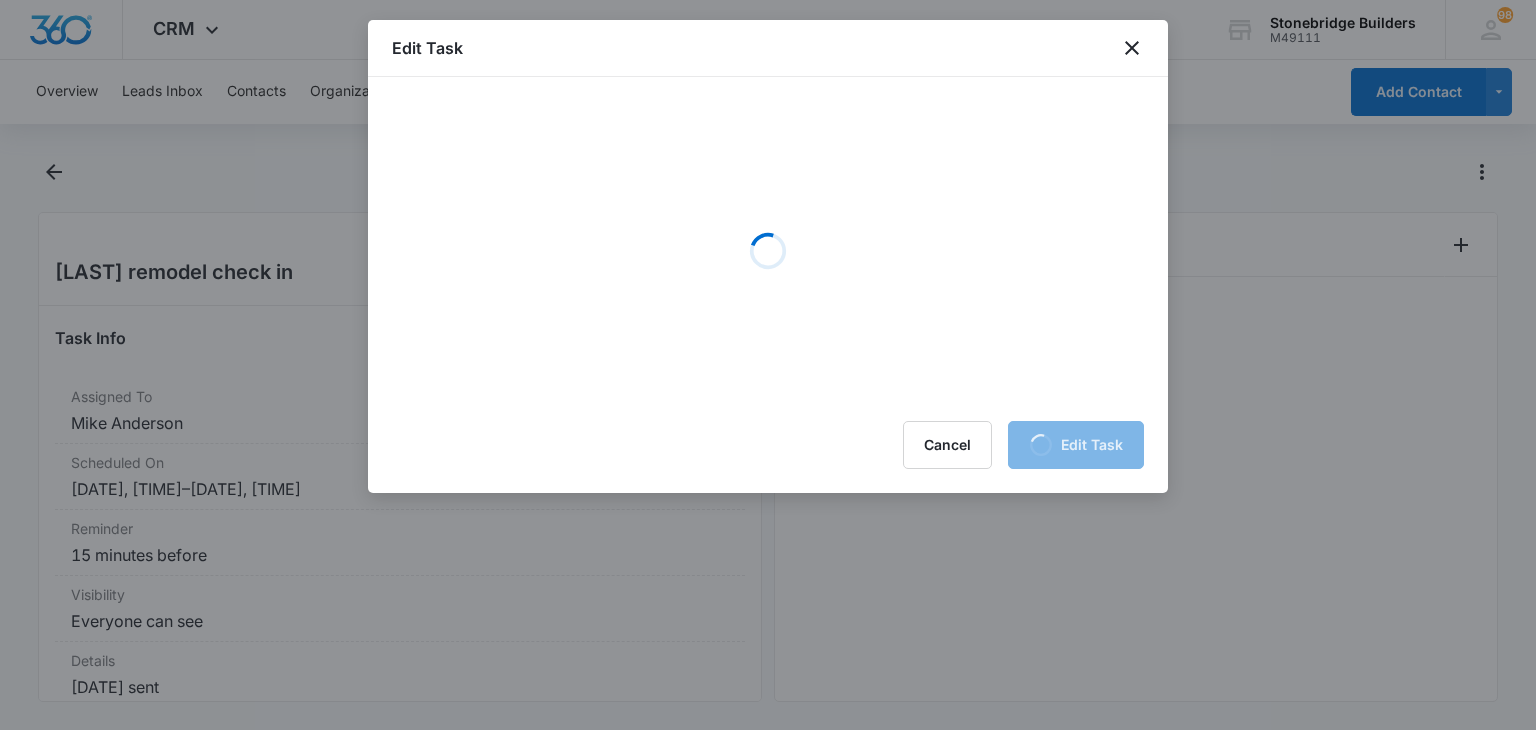 scroll, scrollTop: 0, scrollLeft: 0, axis: both 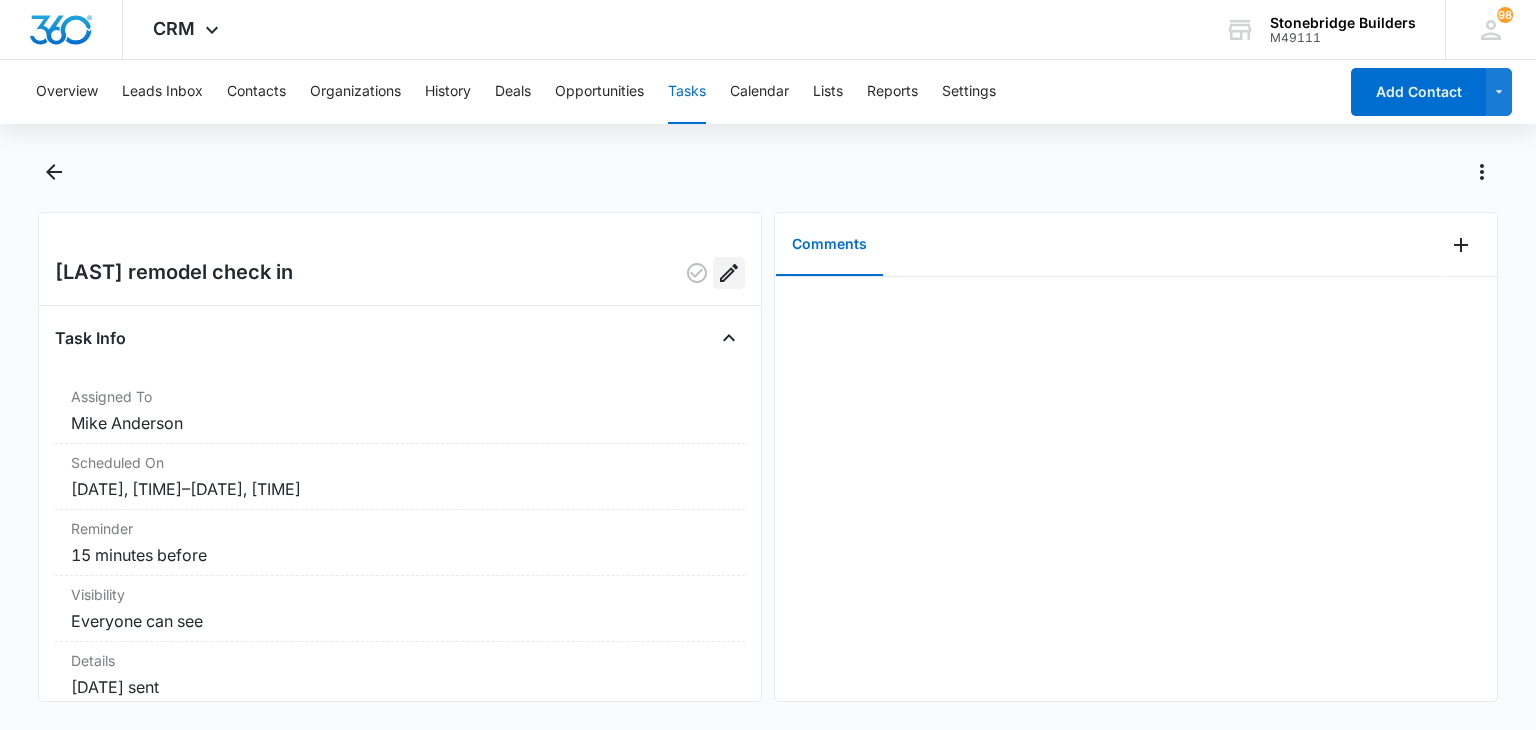 click 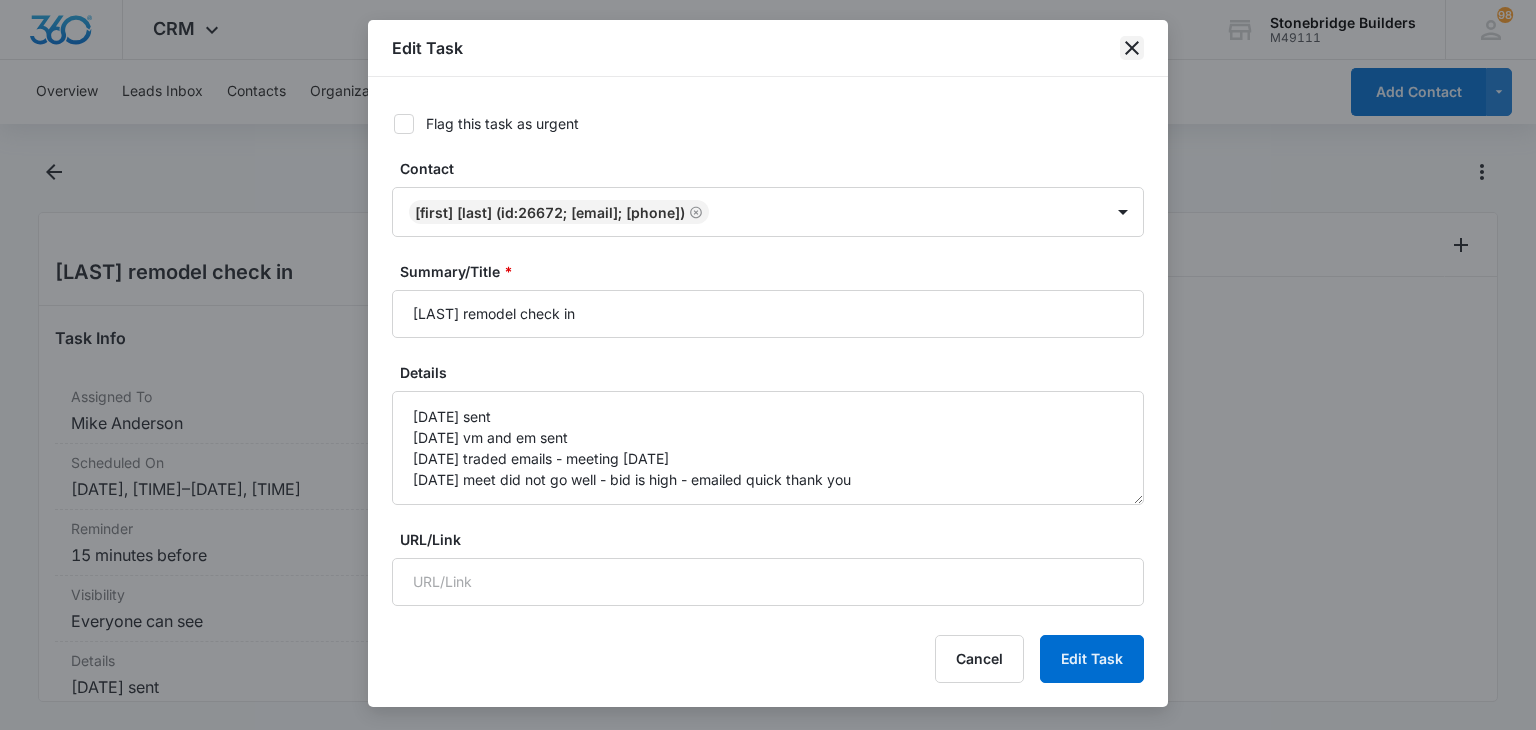 click 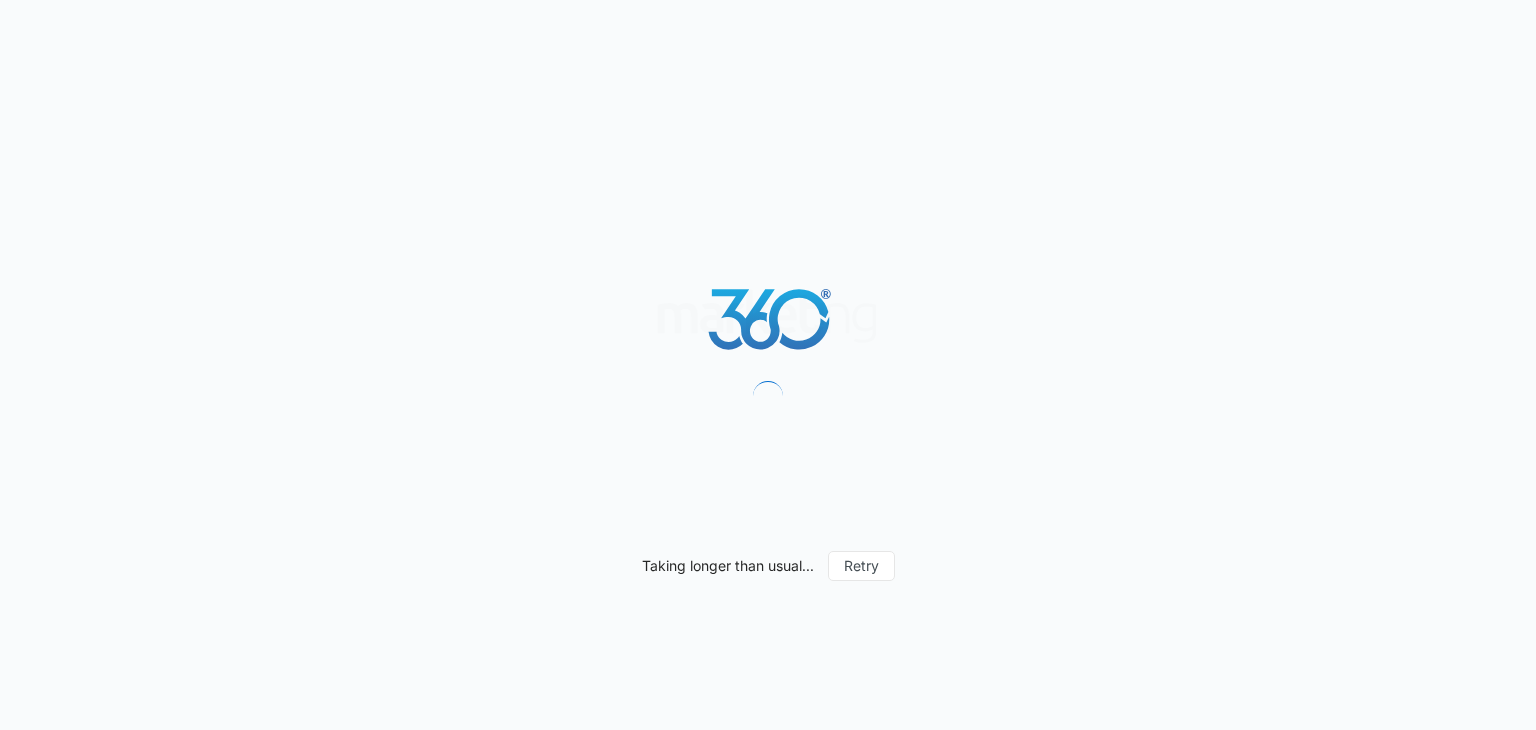 scroll, scrollTop: 0, scrollLeft: 0, axis: both 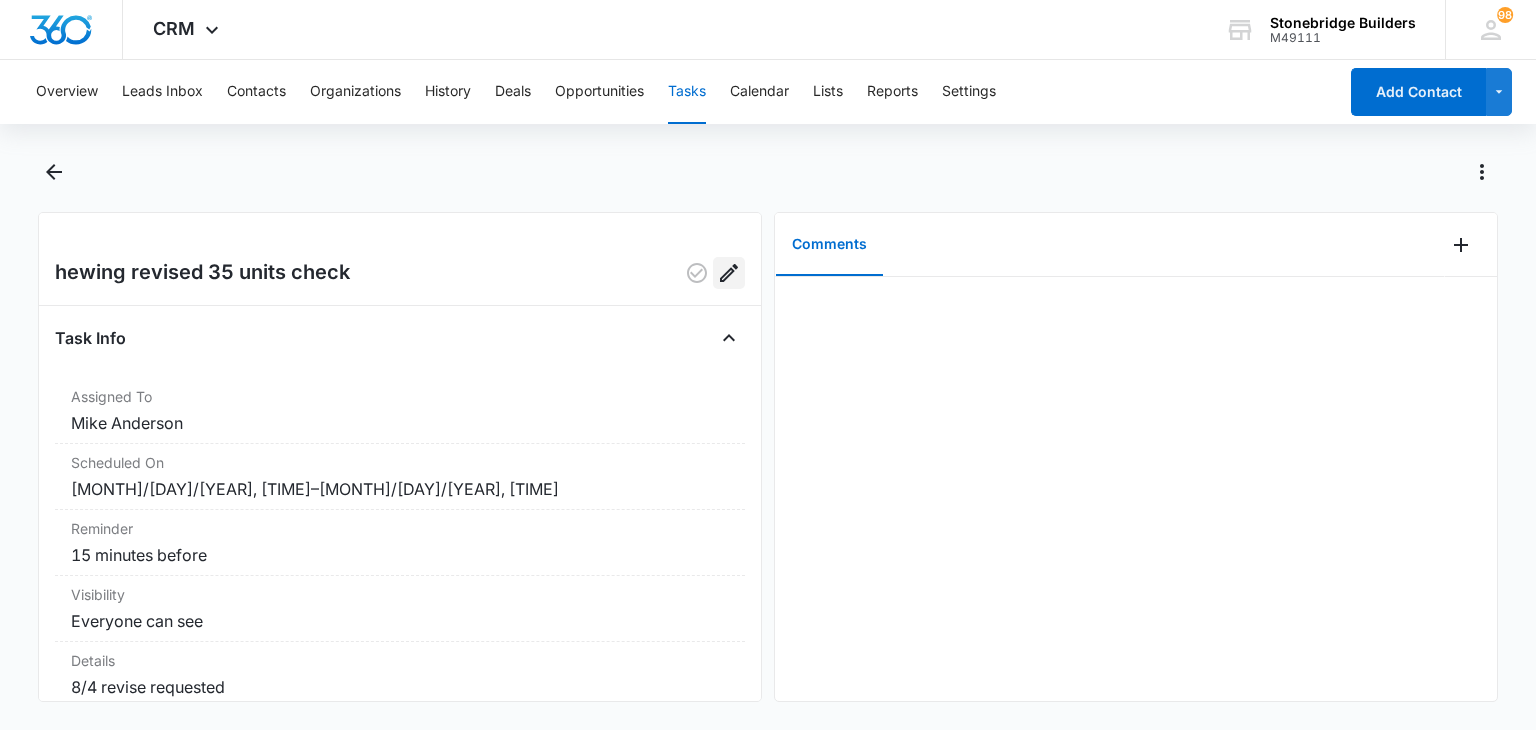 click 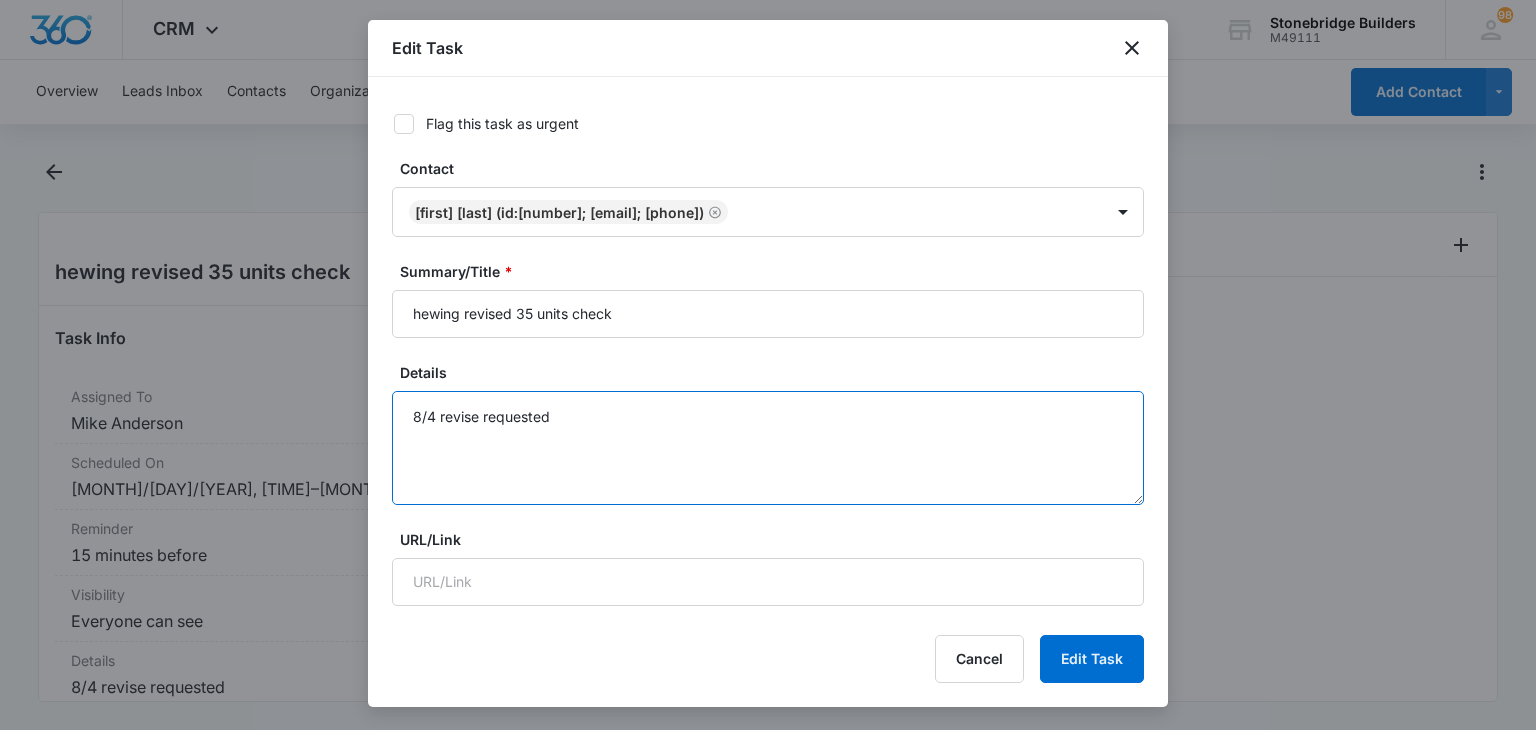 click on "8/4 revise requested" at bounding box center (768, 448) 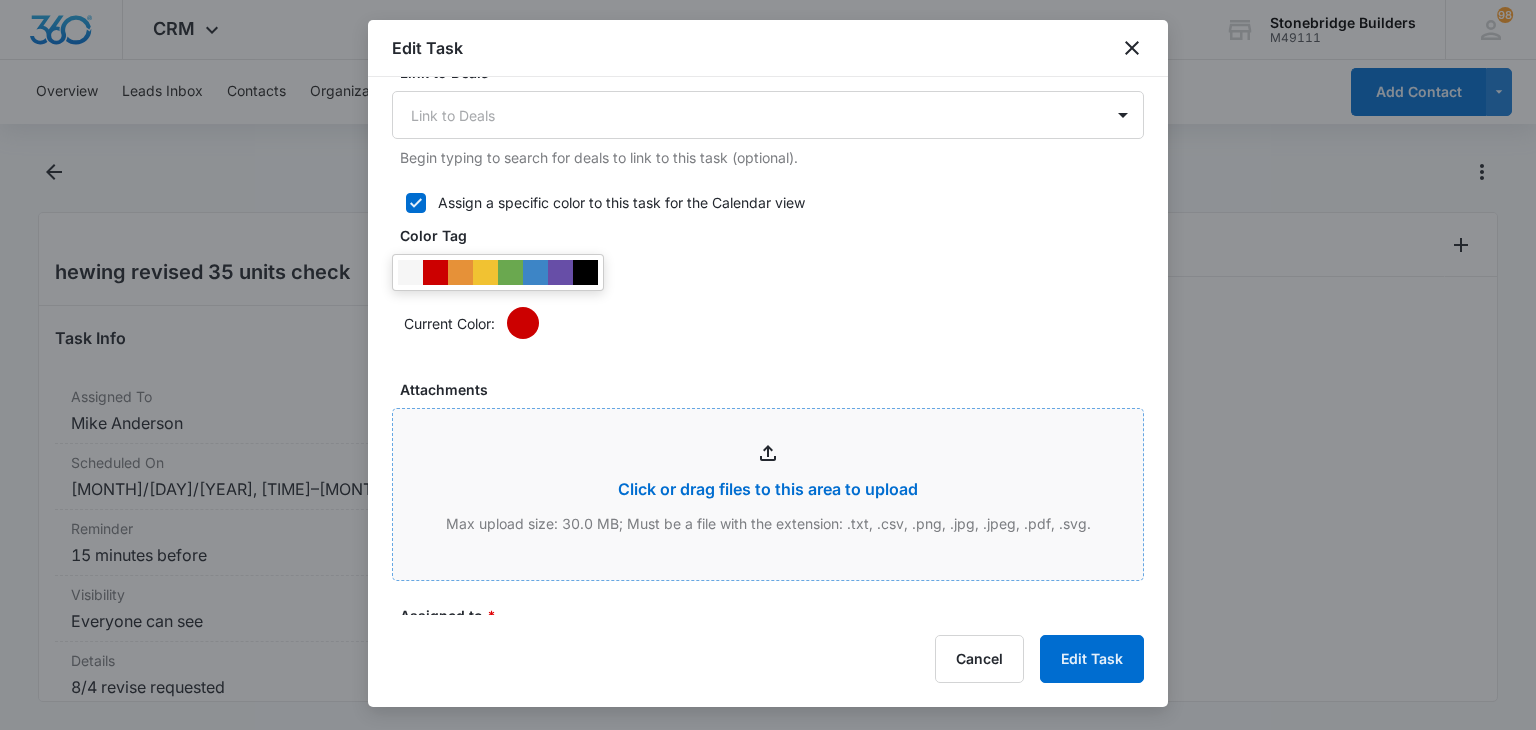 scroll, scrollTop: 1200, scrollLeft: 0, axis: vertical 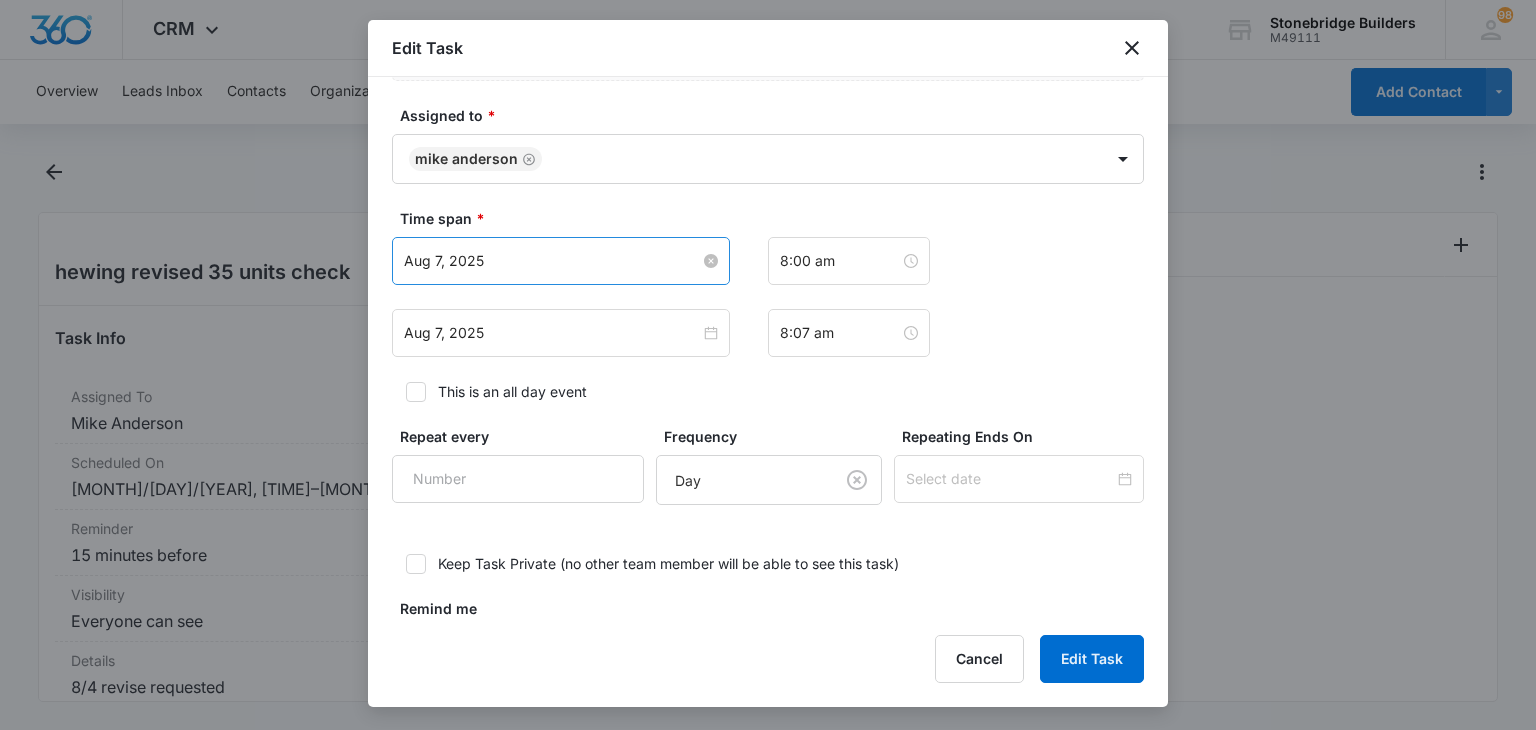 type on "8/4 revise requested
8/7 no update" 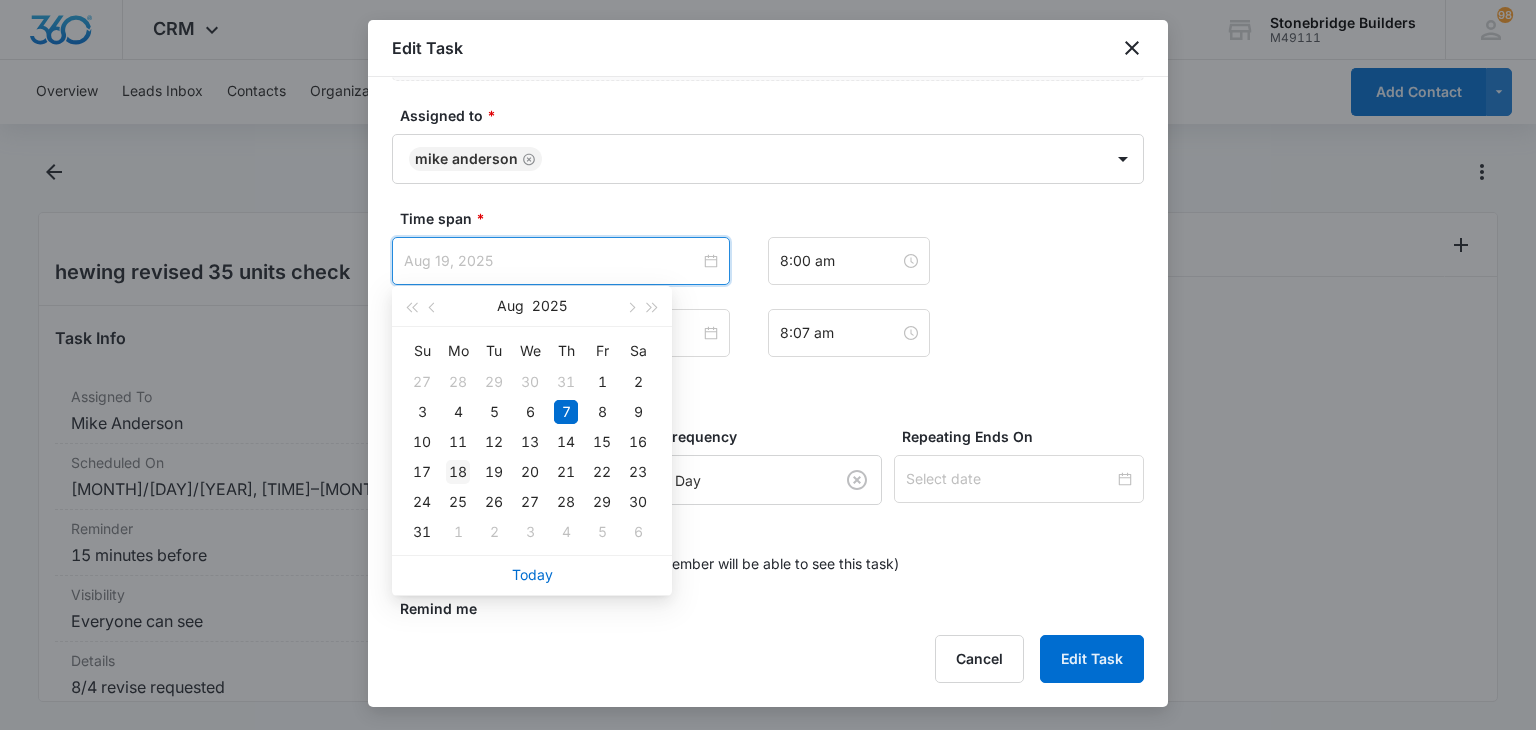 type on "Aug 18, 2025" 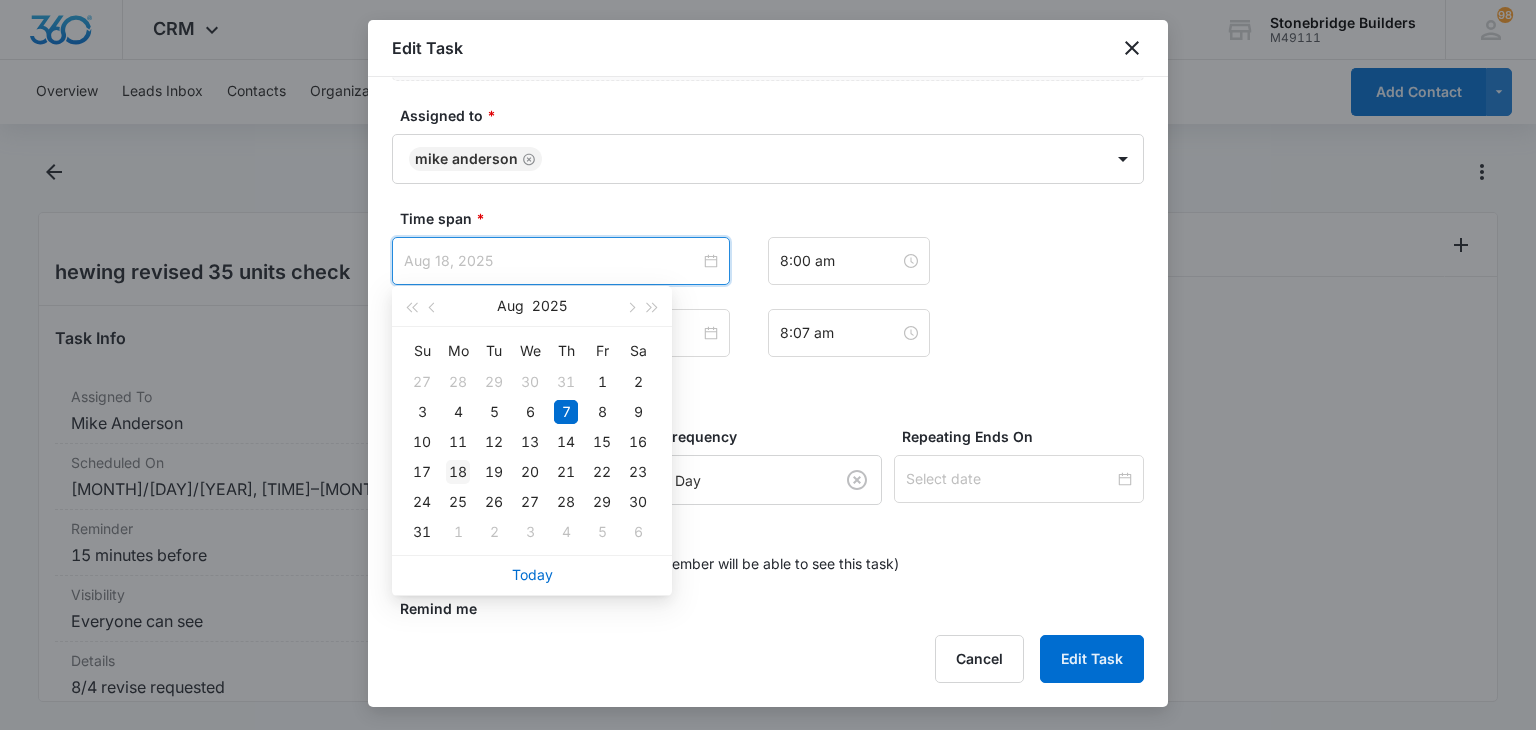 click on "18" at bounding box center (458, 472) 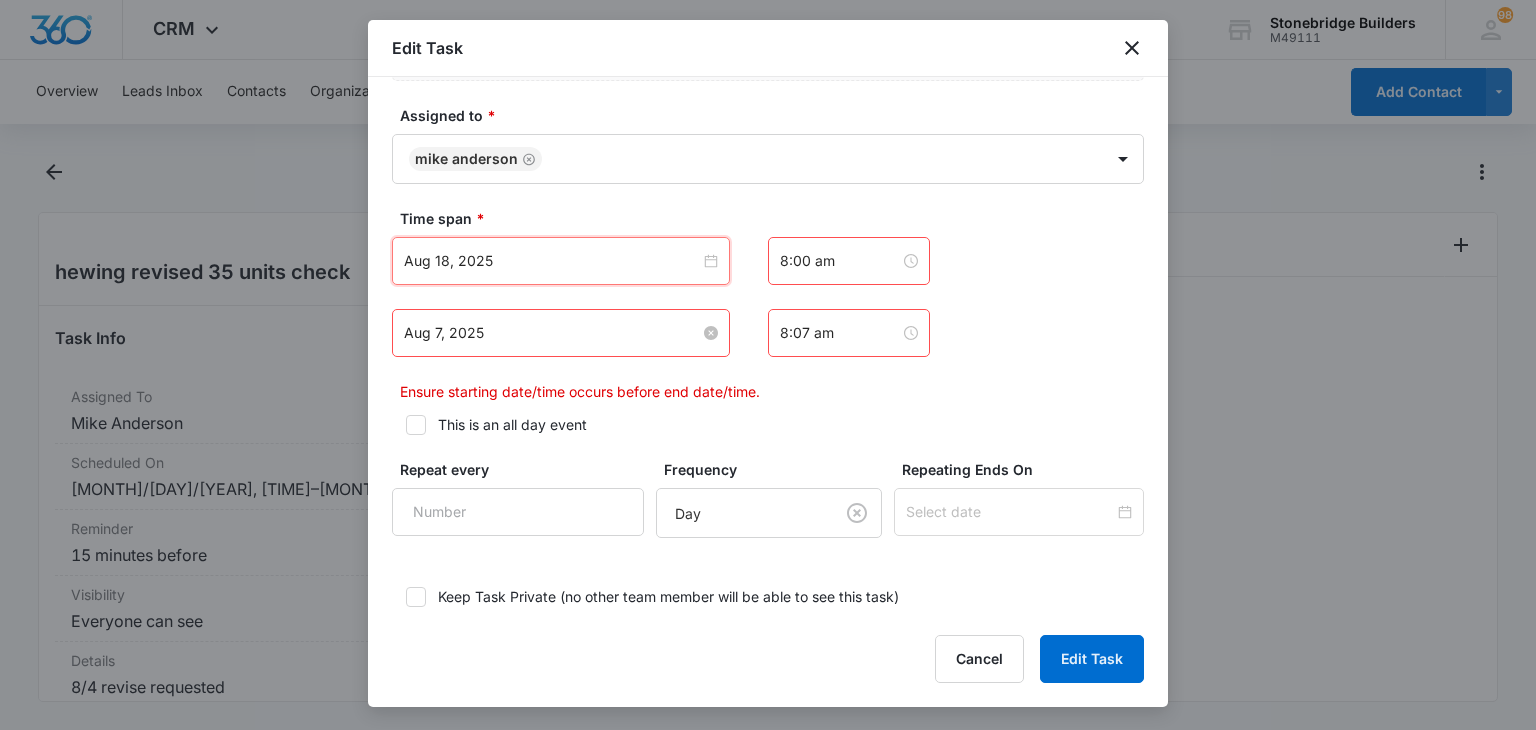 click on "Aug 7, 2025" at bounding box center (552, 333) 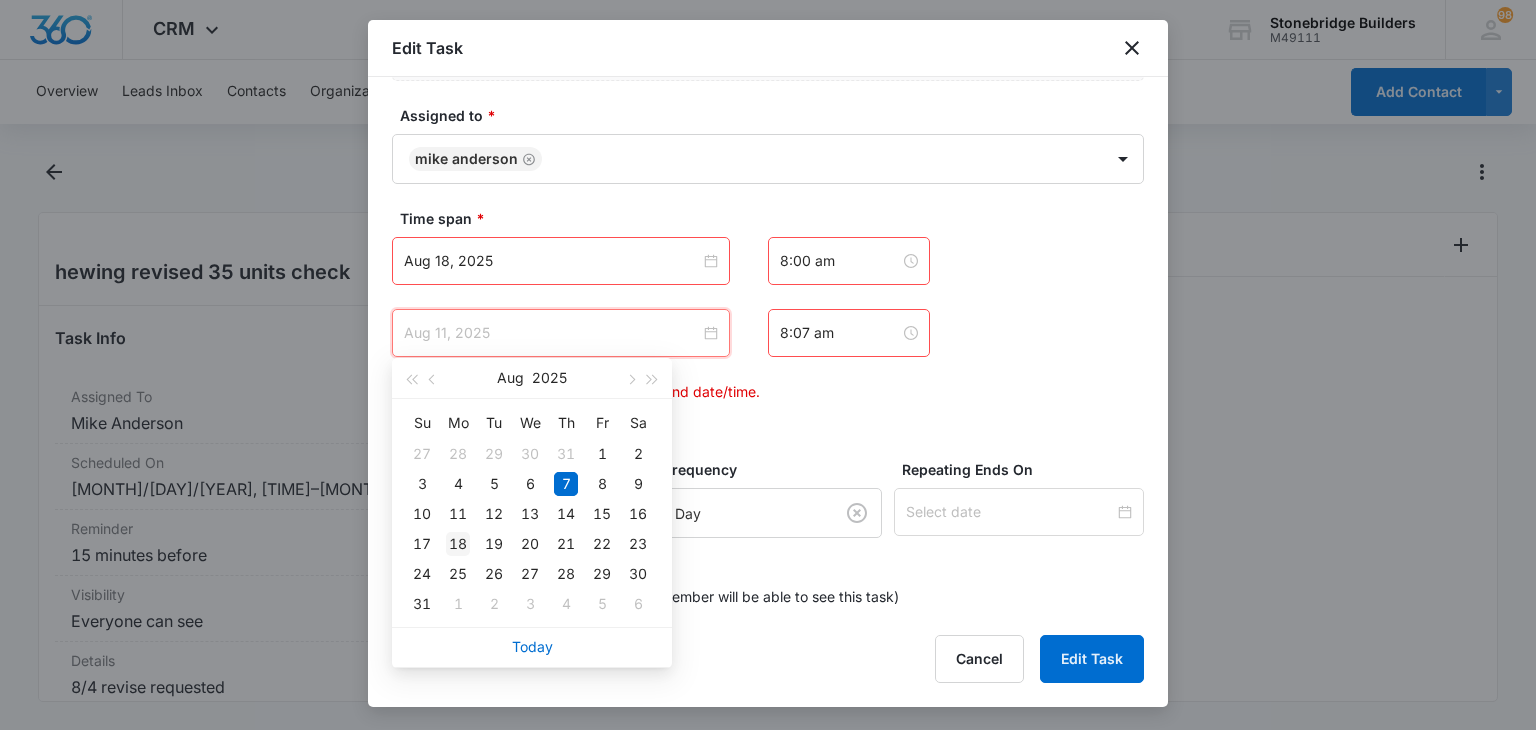 type on "Aug 18, 2025" 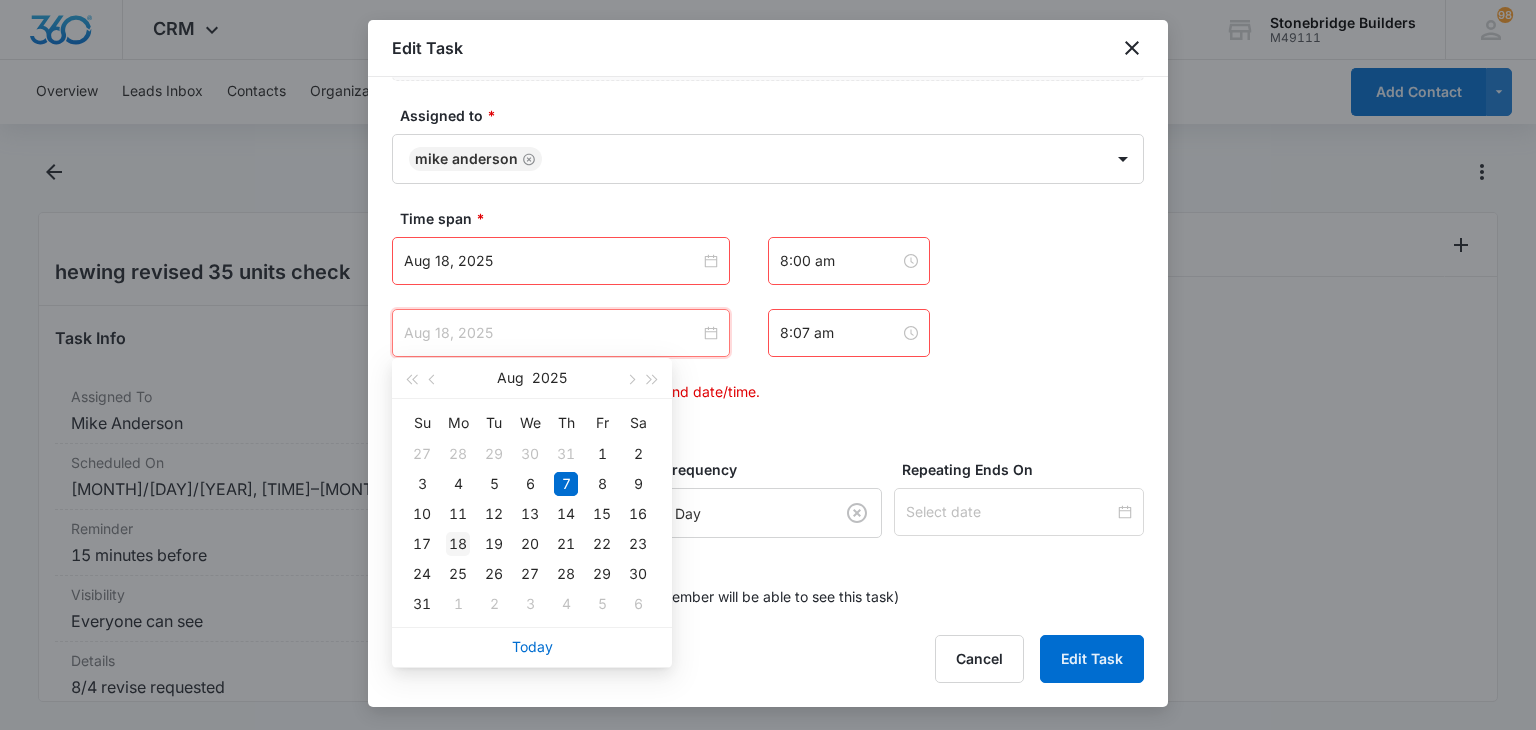 click on "18" at bounding box center [458, 544] 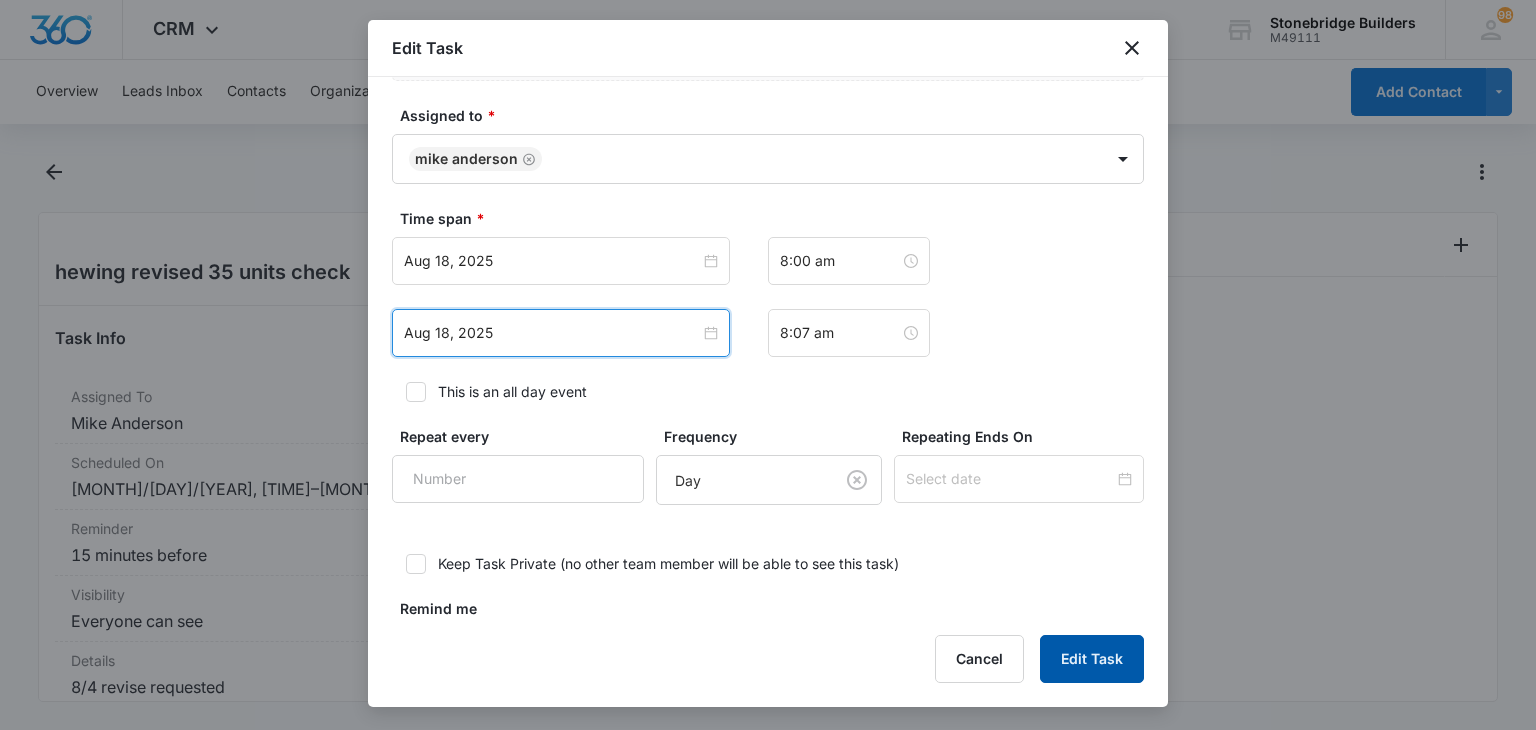 click on "Edit Task" at bounding box center (1092, 659) 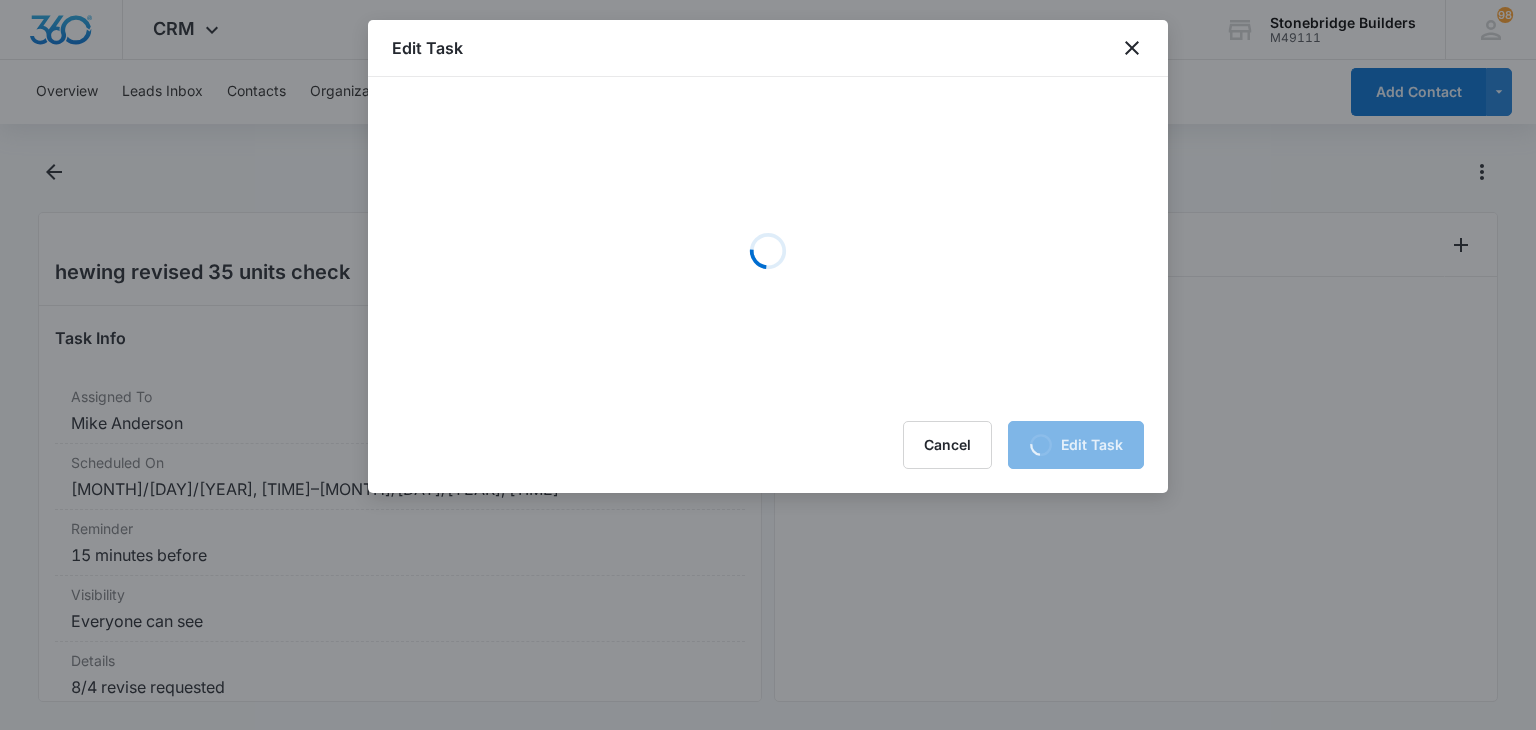 scroll, scrollTop: 0, scrollLeft: 0, axis: both 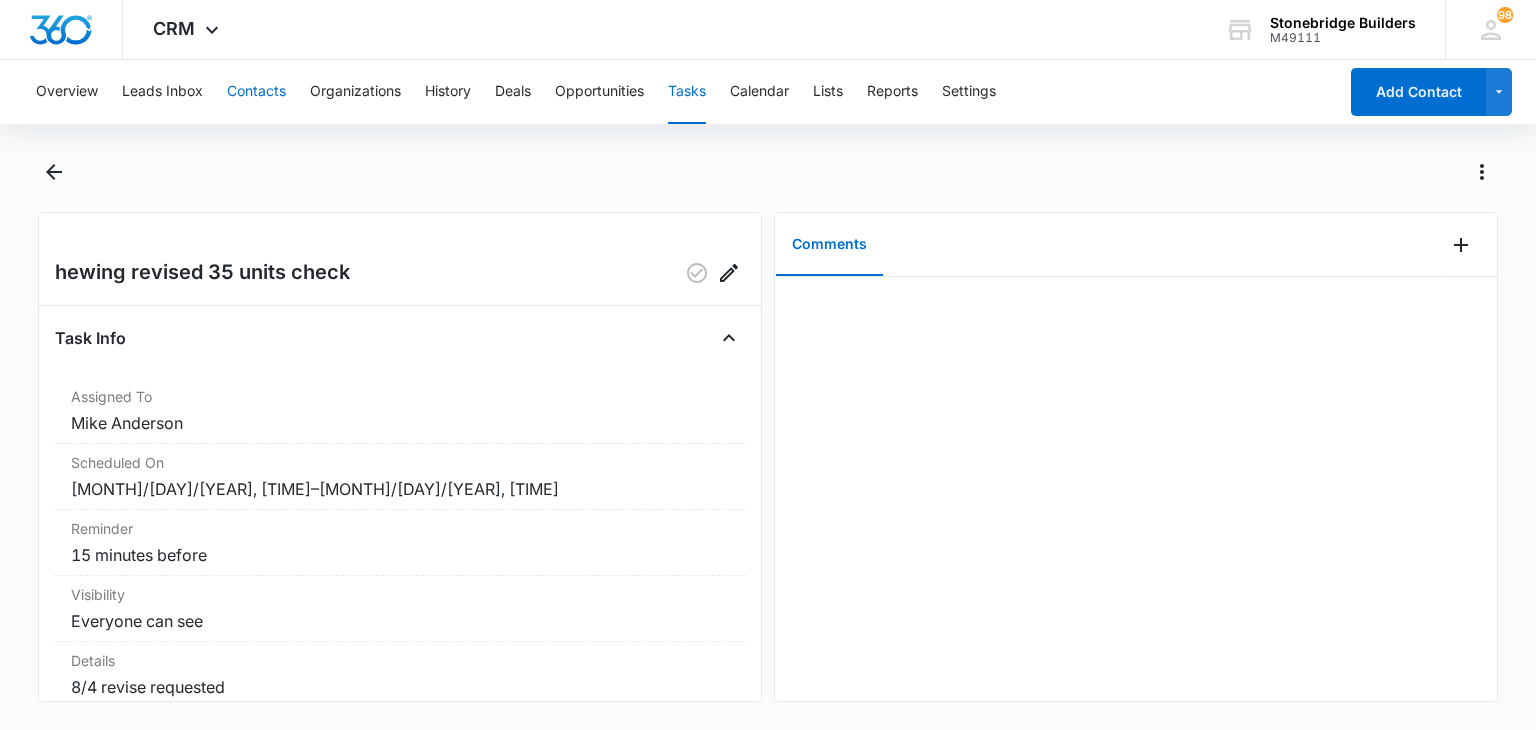 click on "Contacts" at bounding box center [256, 92] 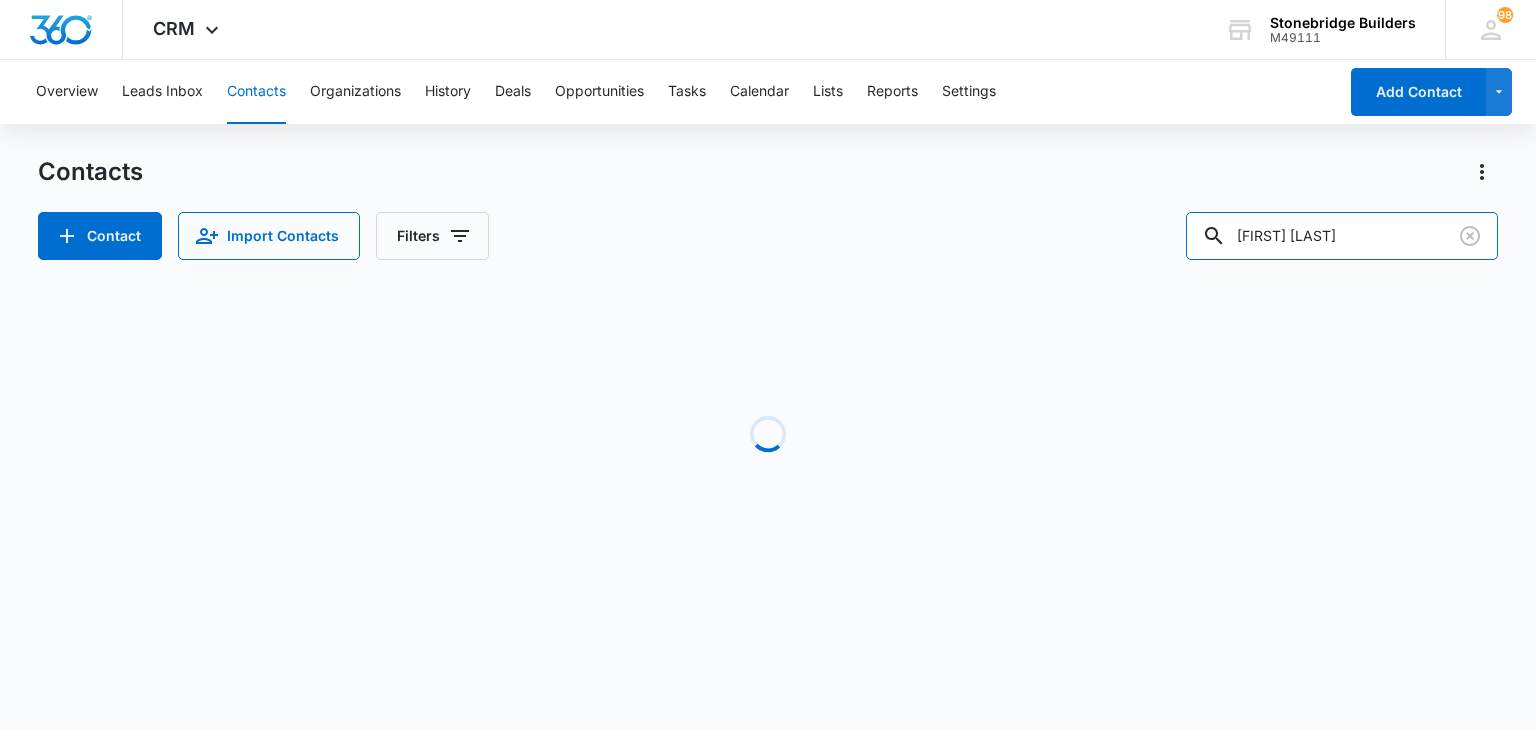 drag, startPoint x: 1352, startPoint y: 229, endPoint x: 1188, endPoint y: 213, distance: 164.77864 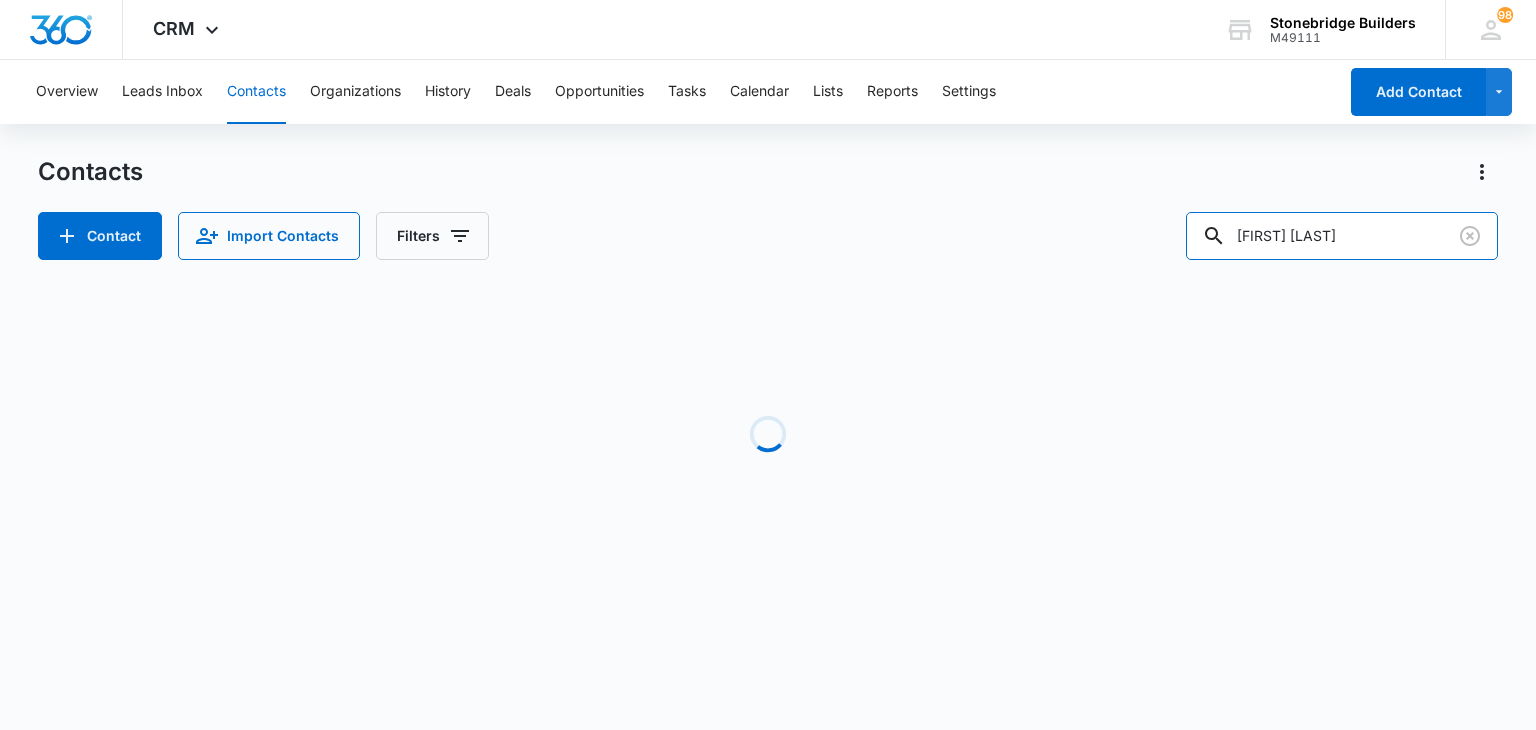 click on "Contact Import Contacts Filters [FIRST] [LAST]" at bounding box center (767, 236) 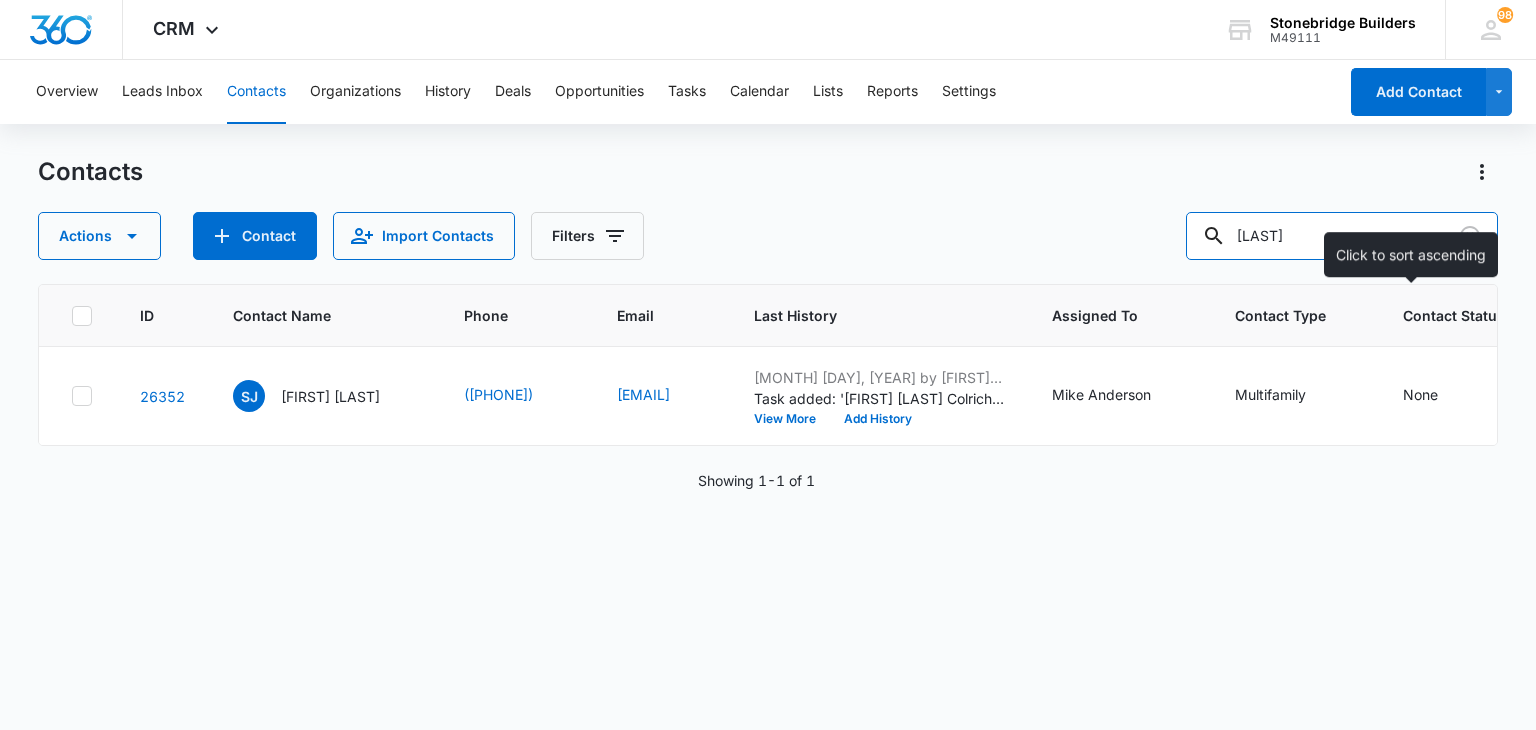 type on "[LAST]" 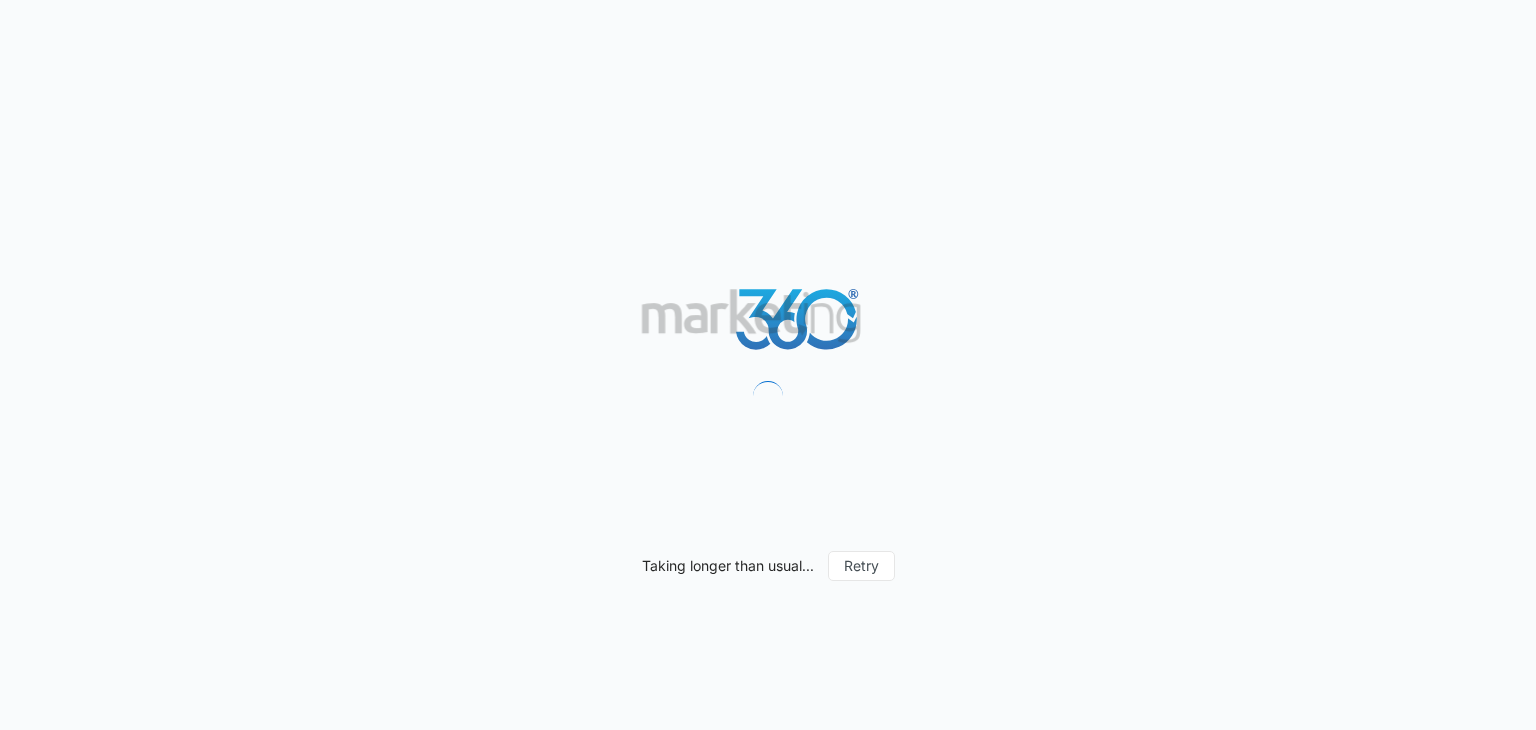 scroll, scrollTop: 0, scrollLeft: 0, axis: both 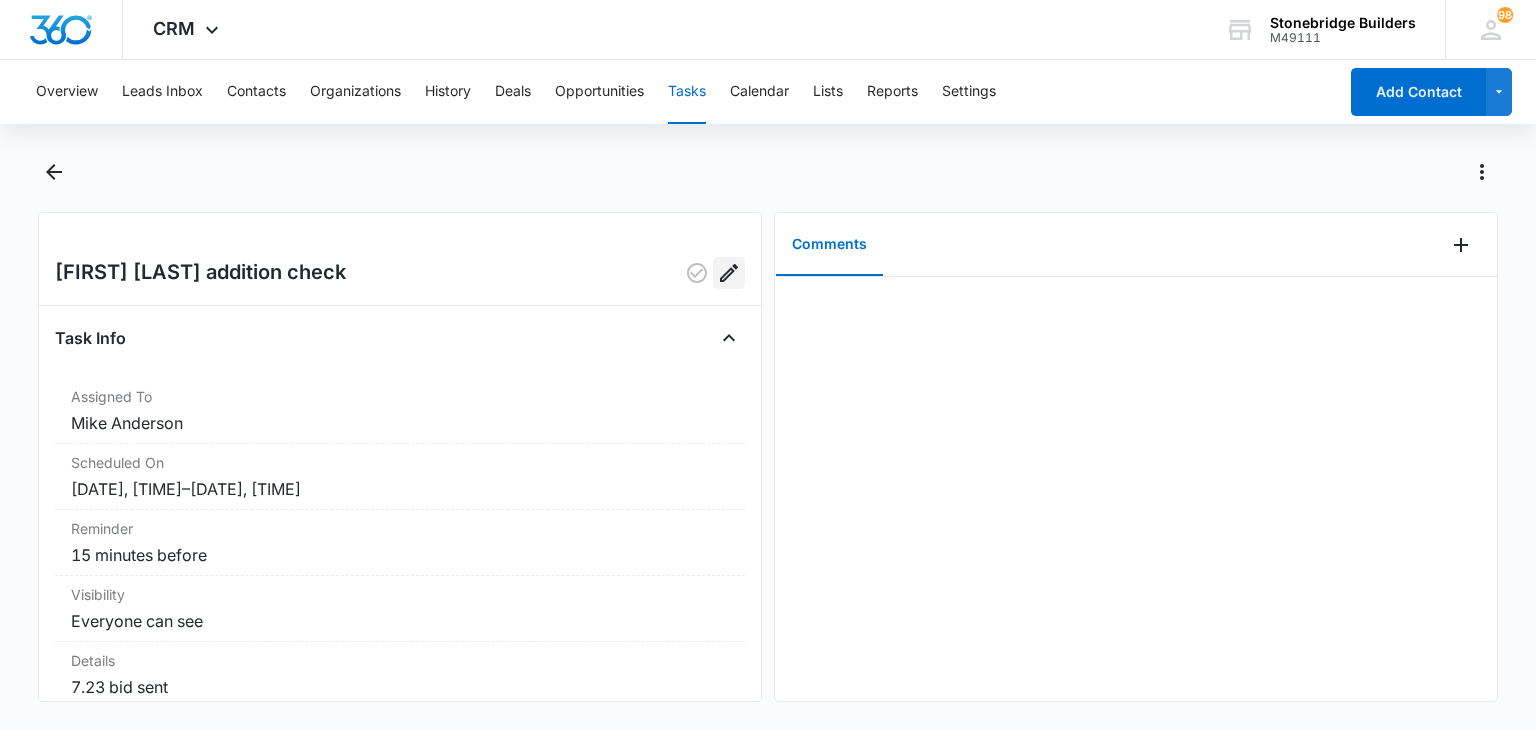 click 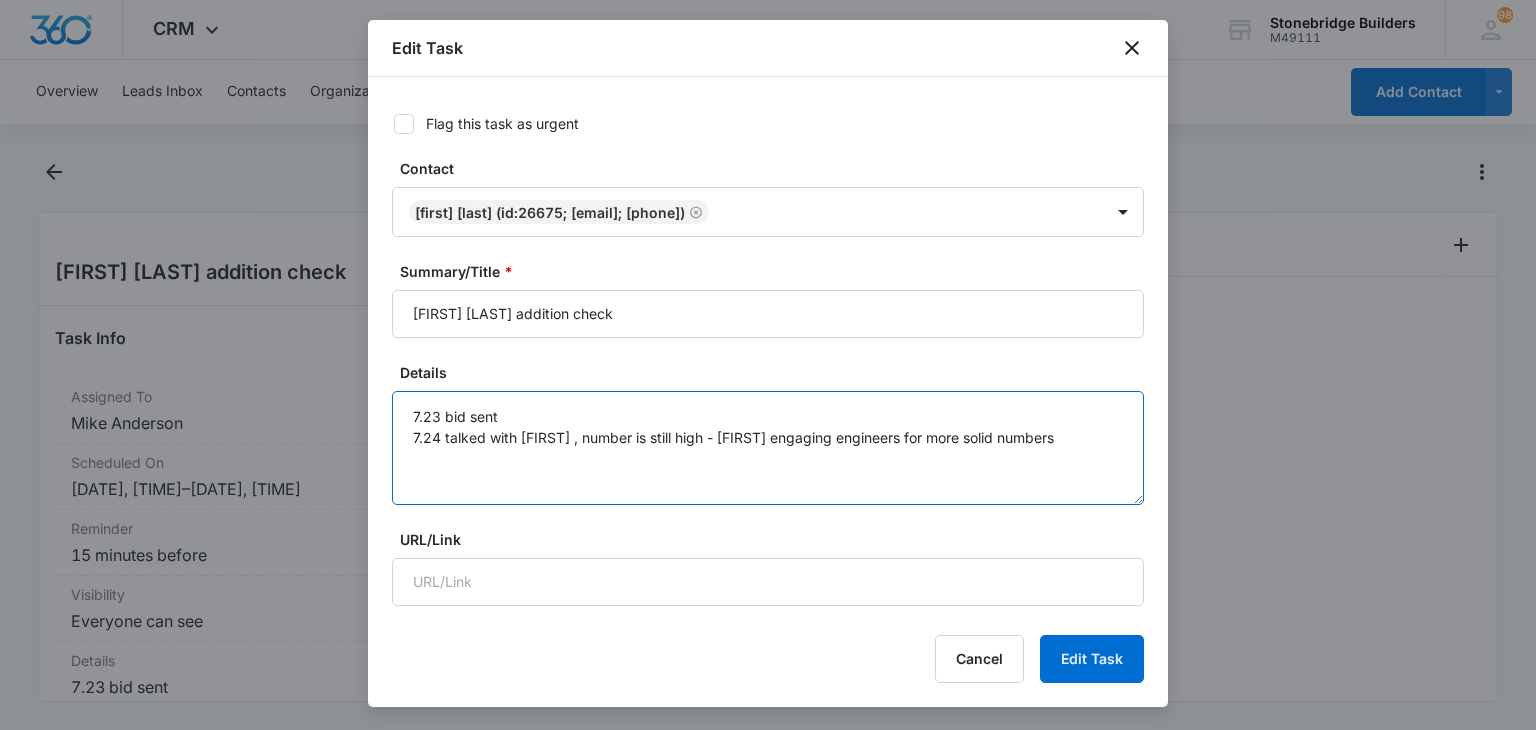 click on "7.23 bid sent
7.24 talked with [FIRST] , number is still high - [FIRST] engaging engineers for more solid numbers" at bounding box center (768, 448) 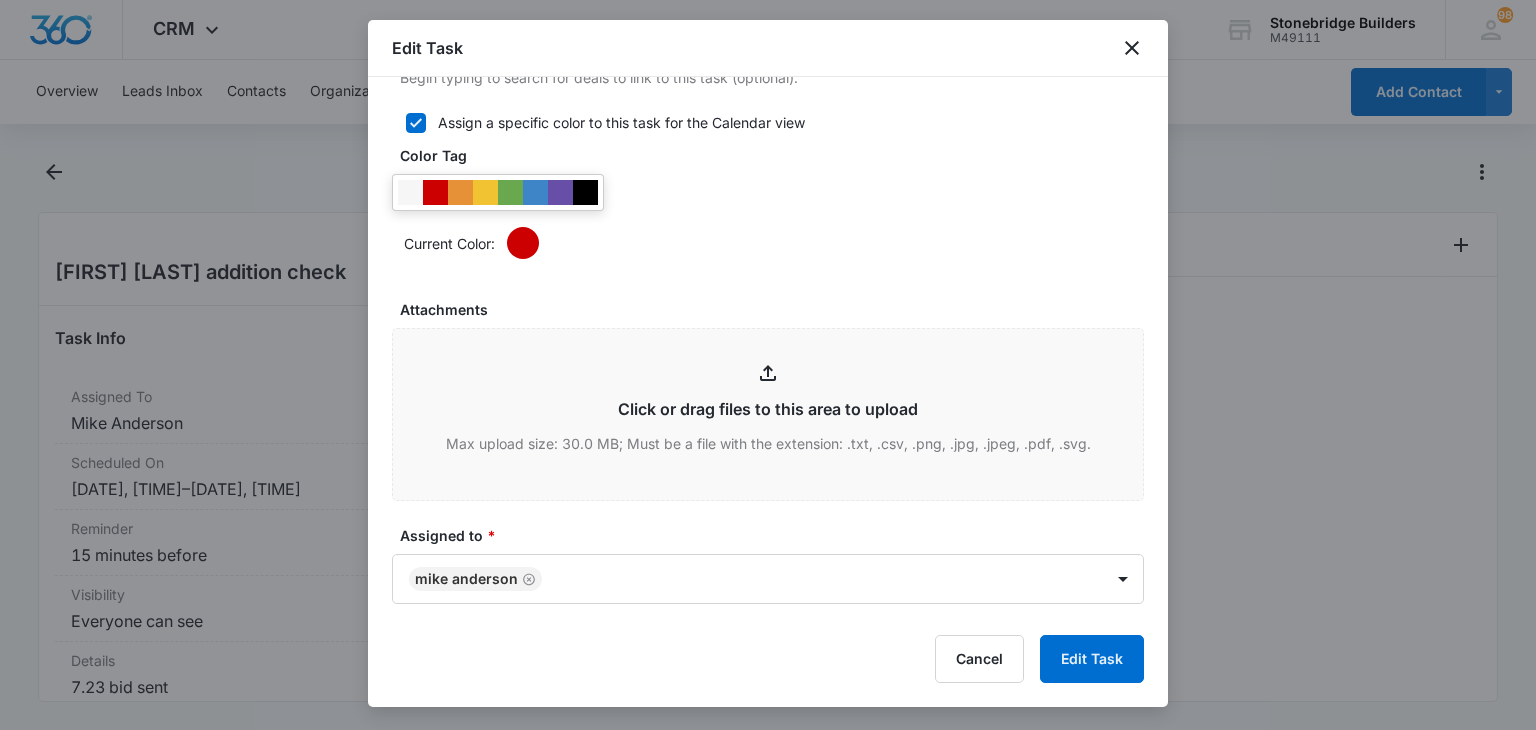 scroll, scrollTop: 1000, scrollLeft: 0, axis: vertical 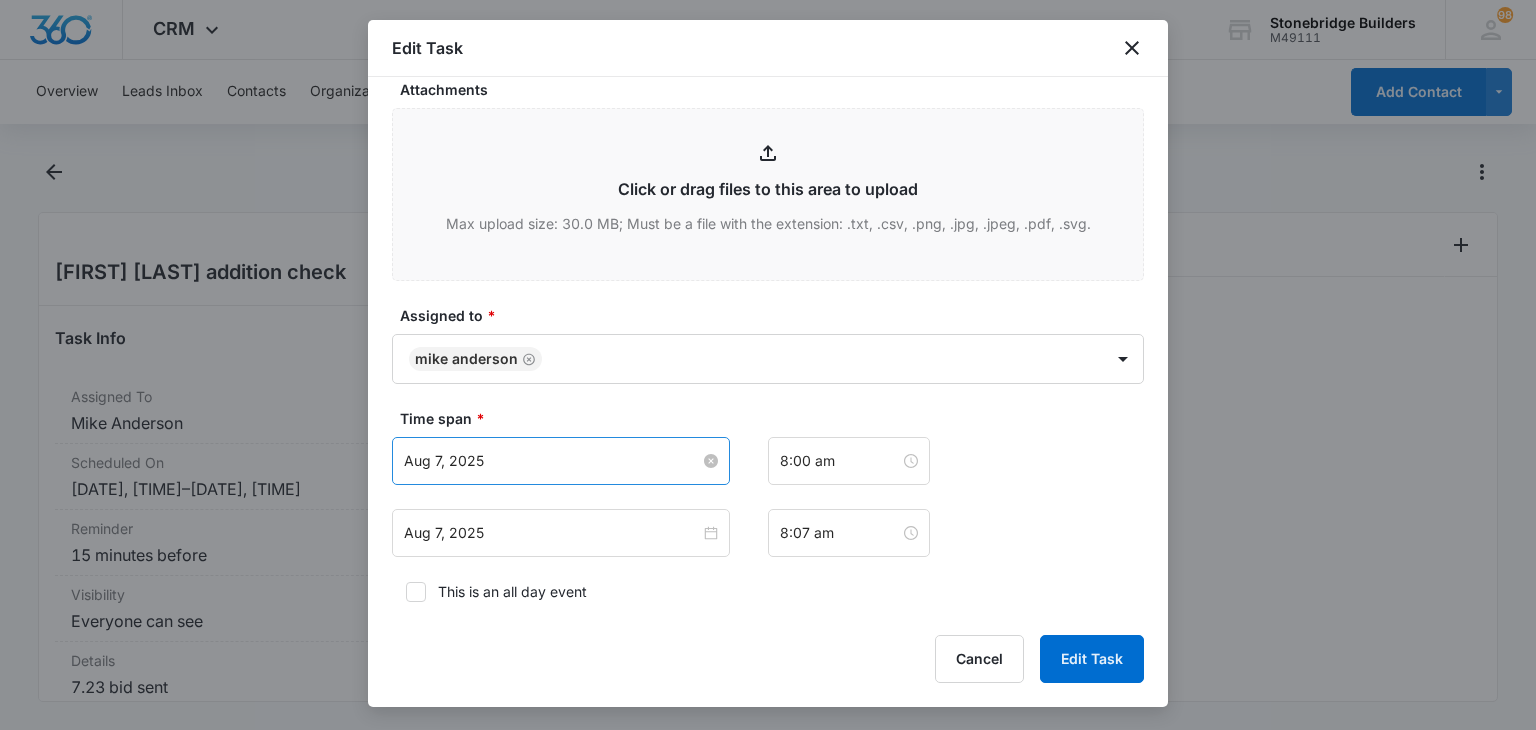 type on "7.23 bid sent
7.24 talked with [FIRST] , number is still high - [FIRST] engaging engineers for more solid numbers
8/7 vm and emailed to see how engineering started" 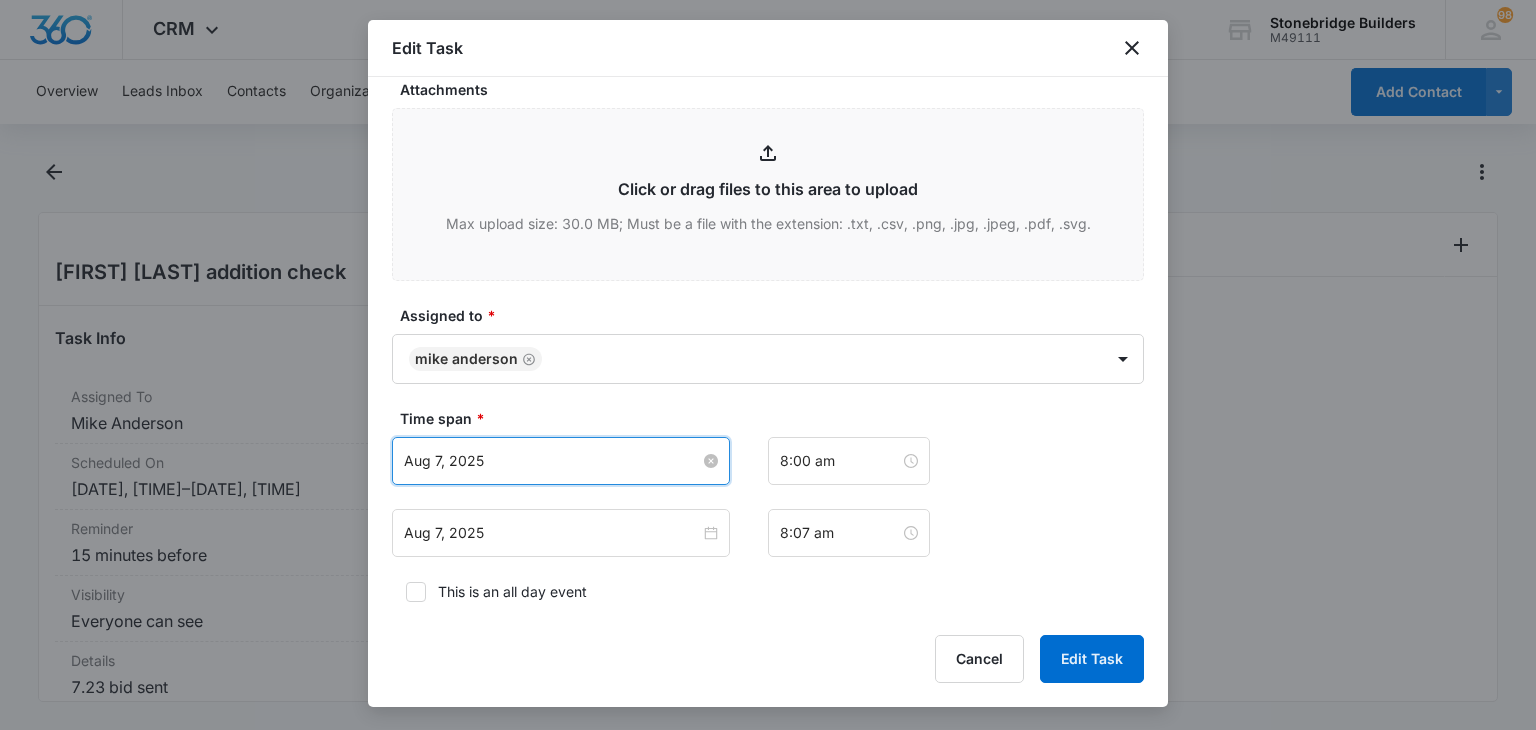 click on "Aug 7, 2025" at bounding box center (552, 461) 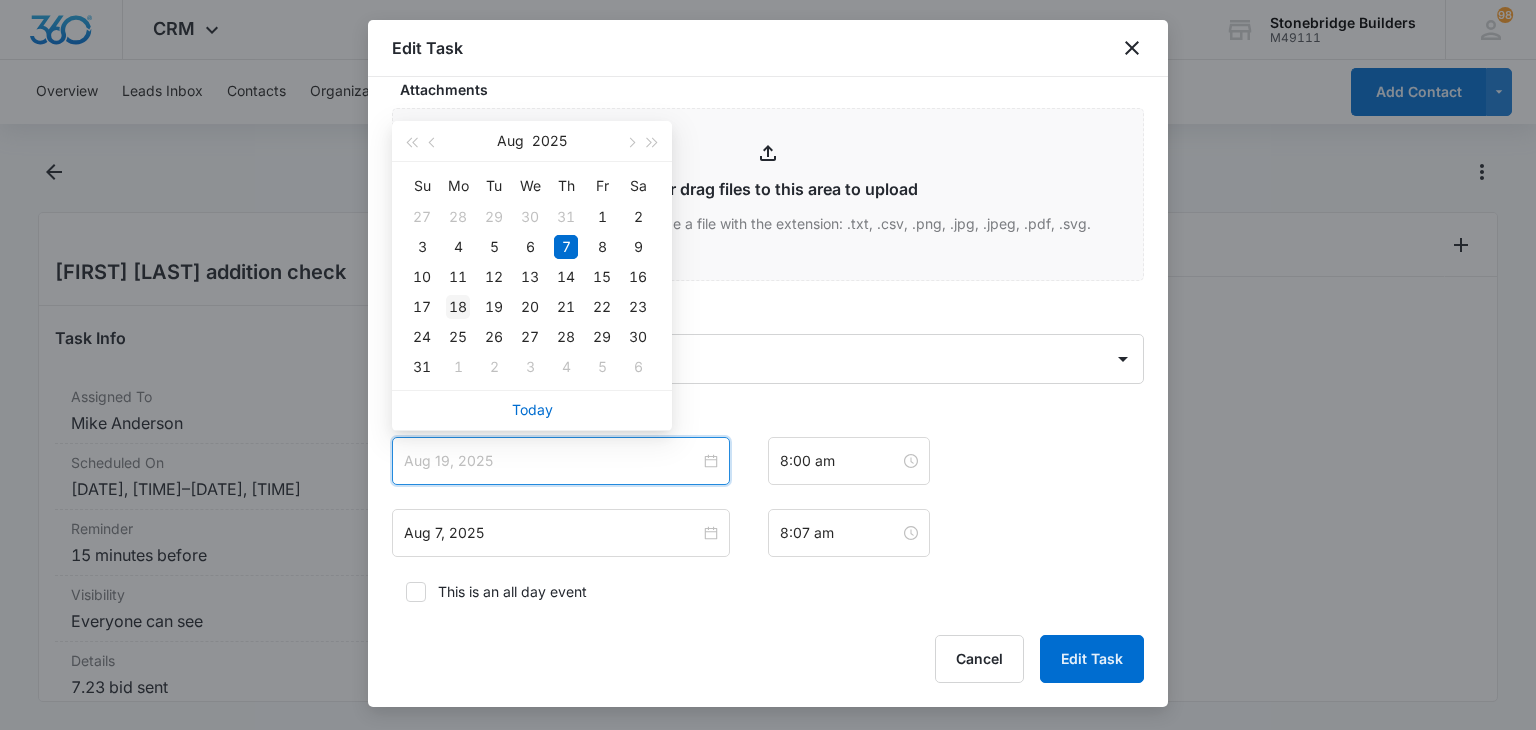 type on "Aug 18, 2025" 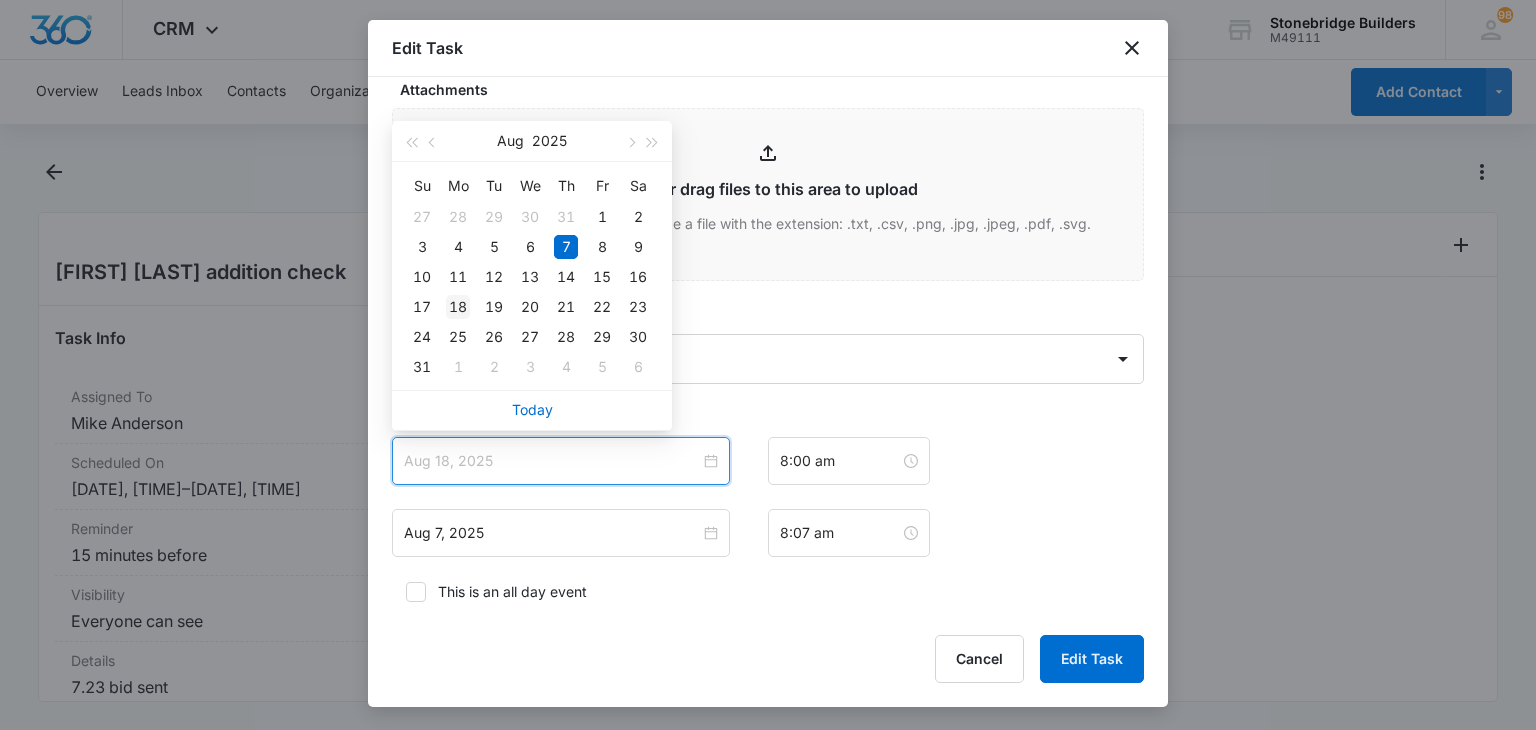 click on "18" at bounding box center [458, 307] 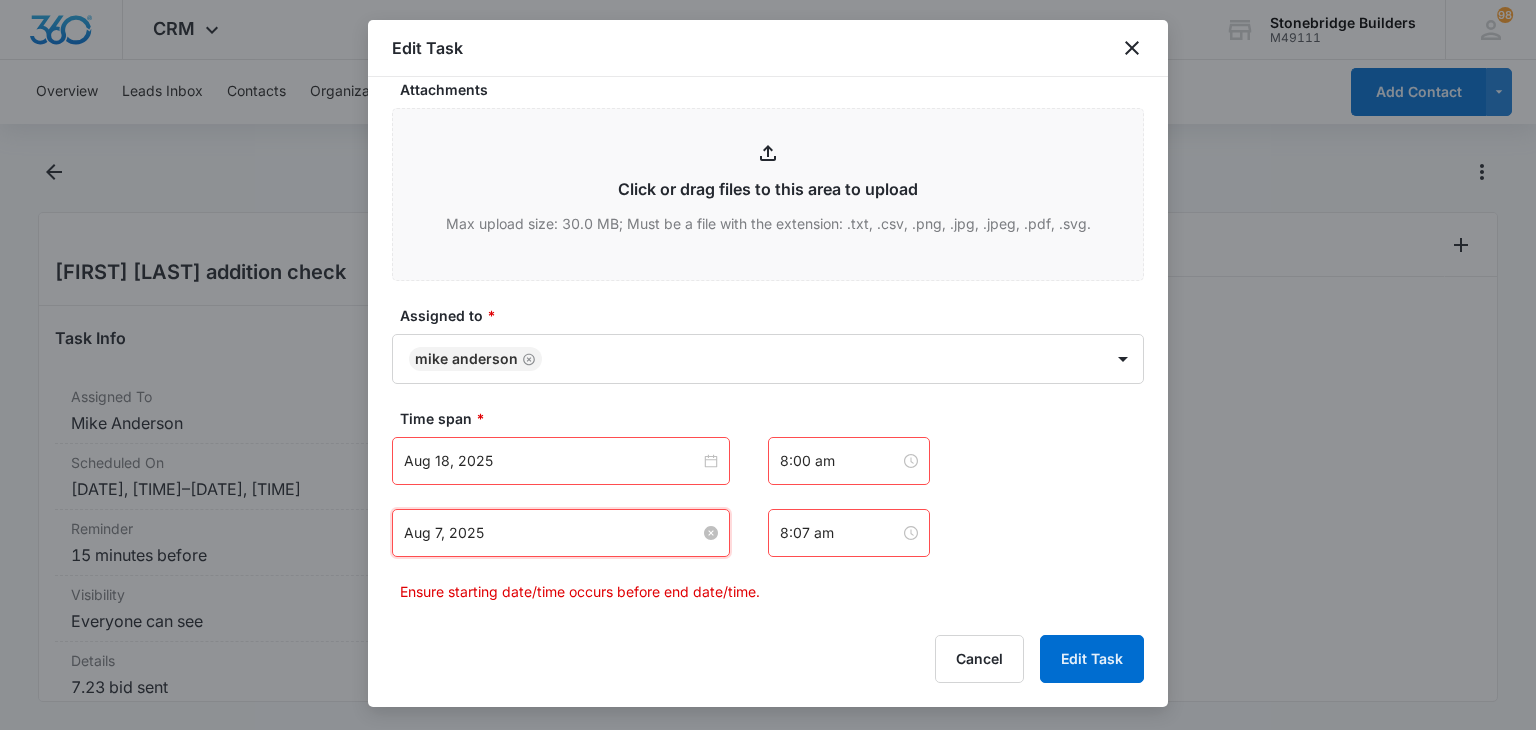 click on "Aug 7, 2025" at bounding box center (552, 533) 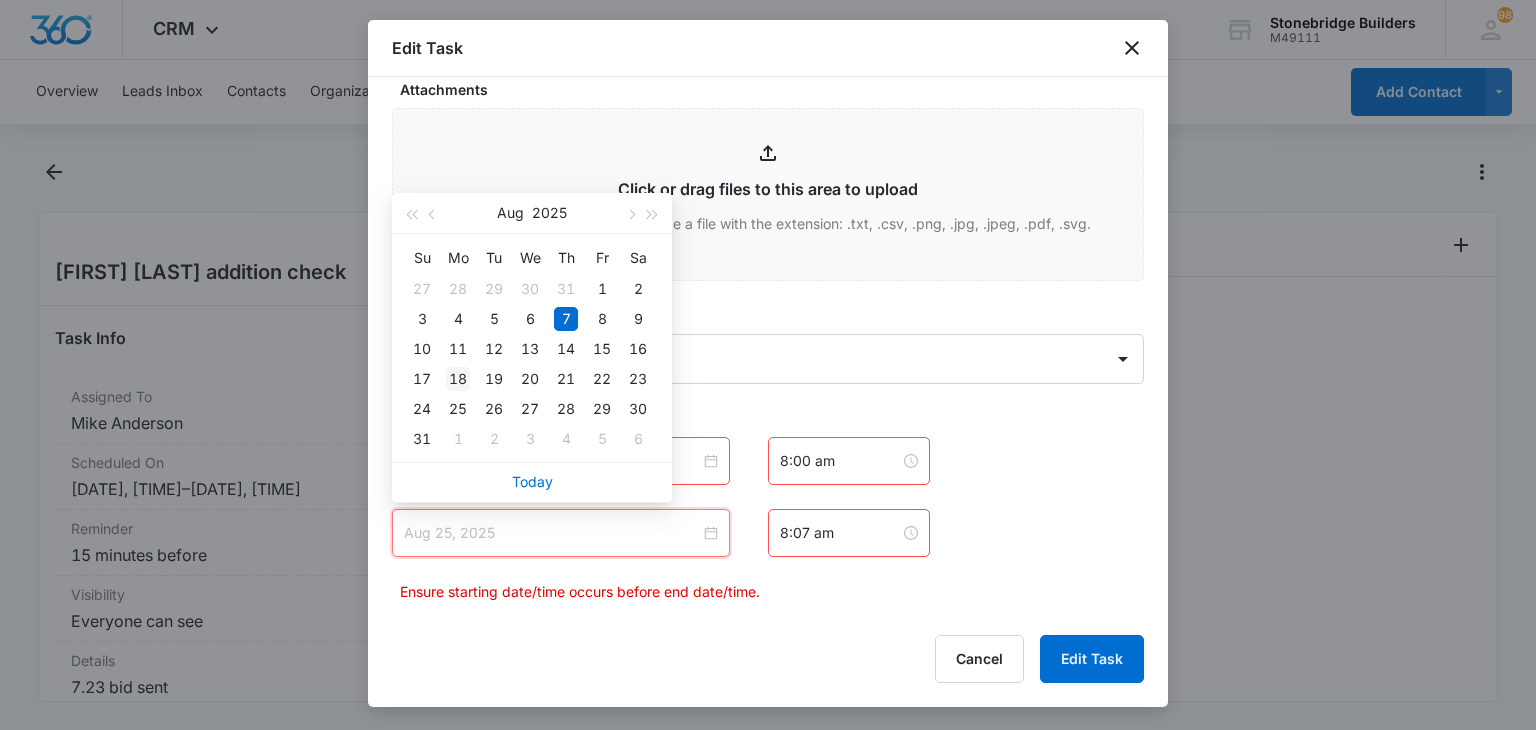 type on "Aug 18, 2025" 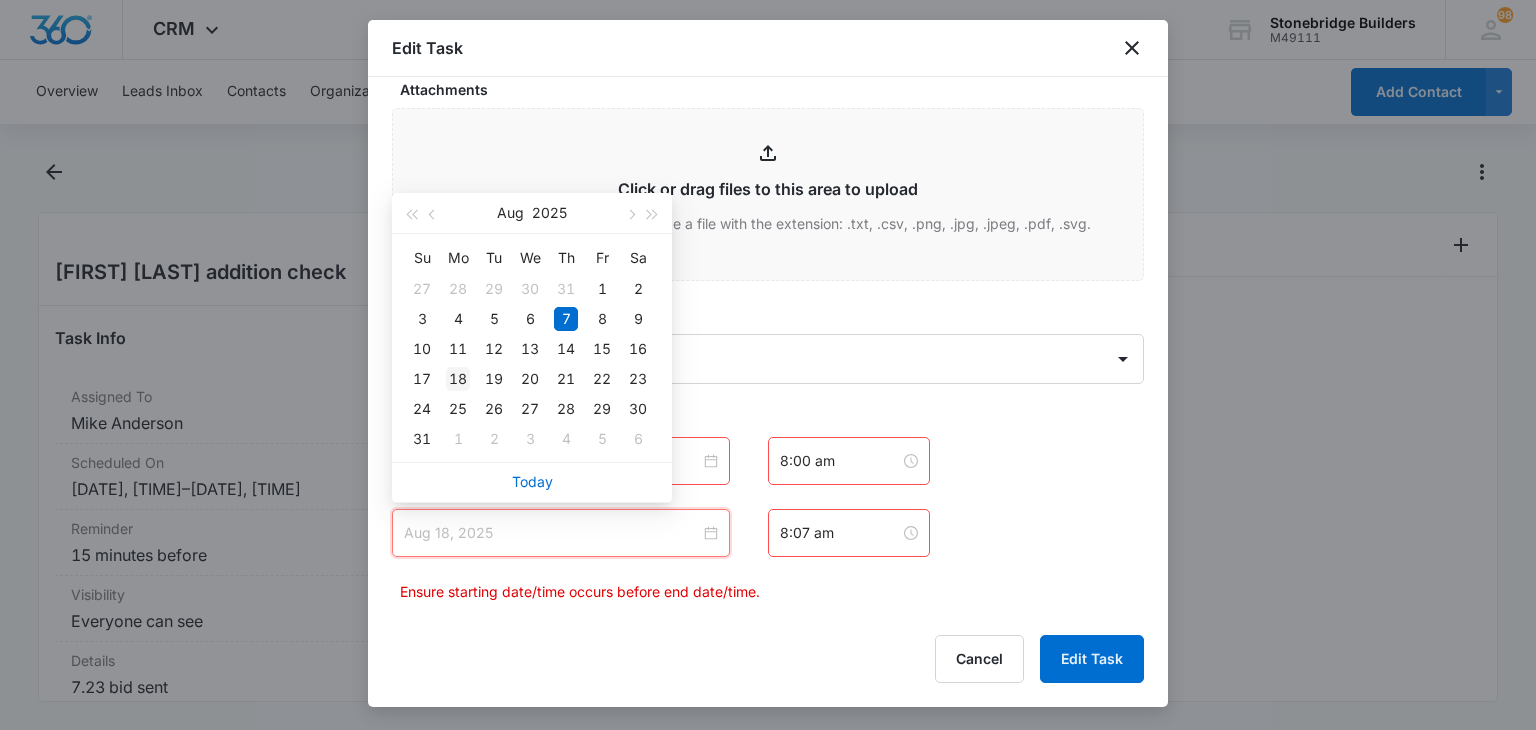 click on "18" at bounding box center (458, 379) 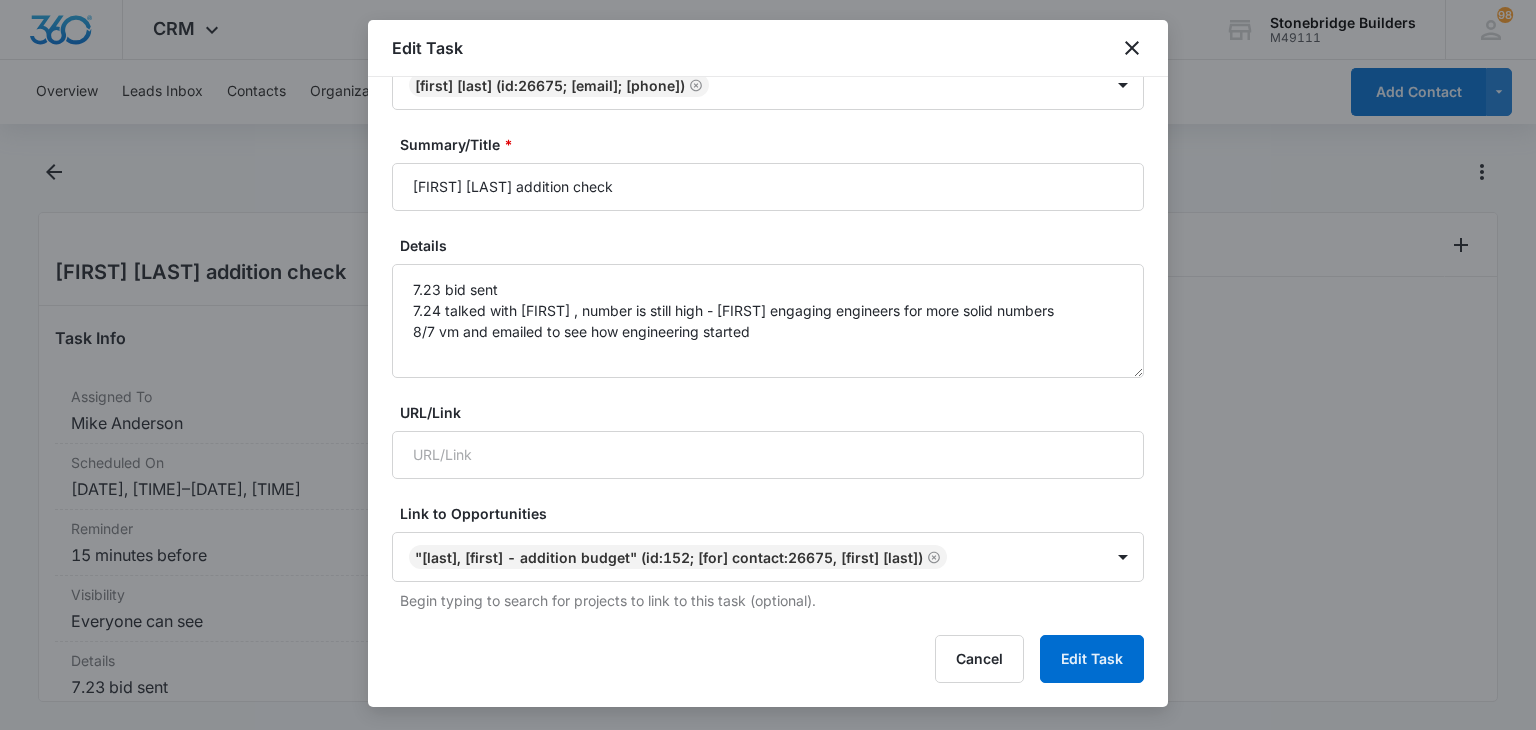 scroll, scrollTop: 400, scrollLeft: 0, axis: vertical 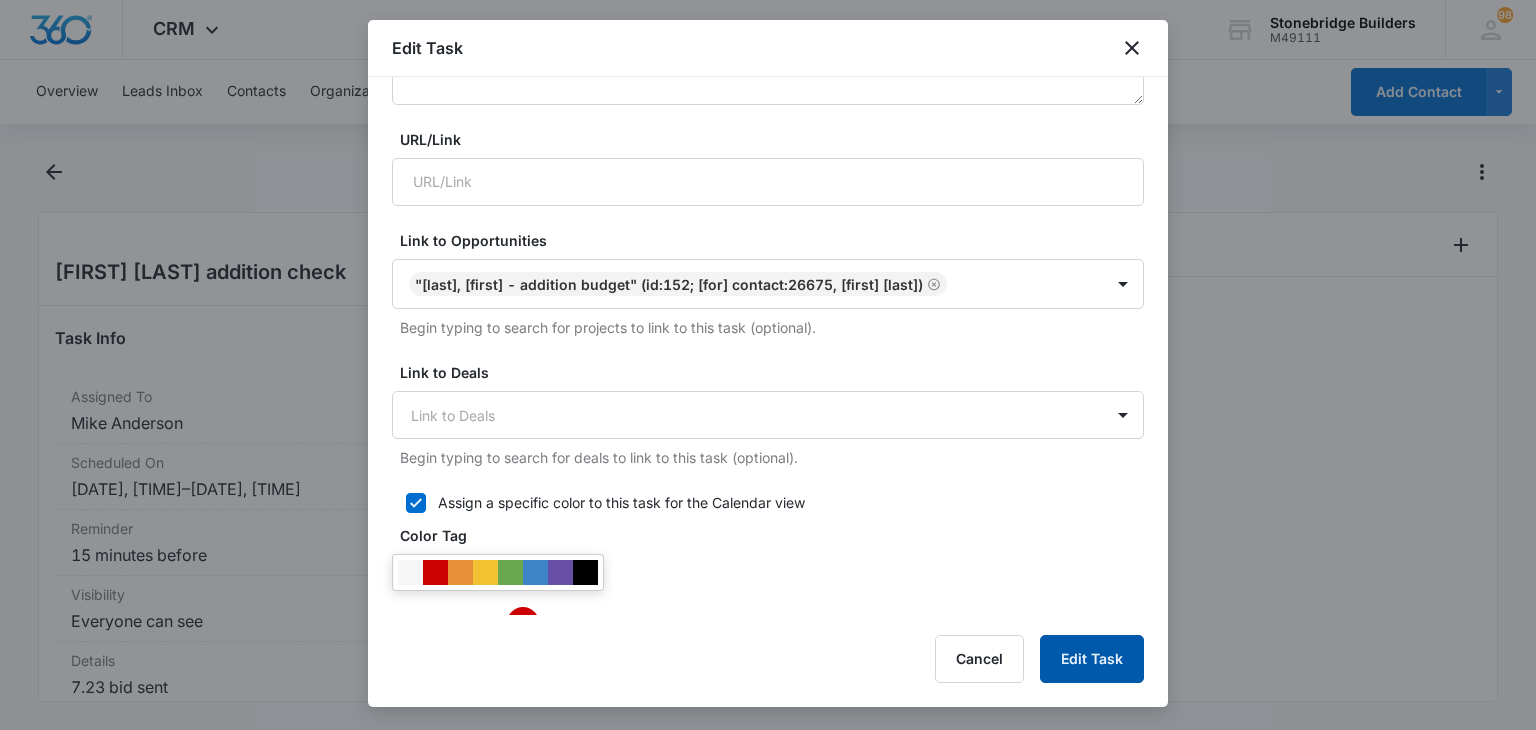 click on "Edit Task" at bounding box center [1092, 659] 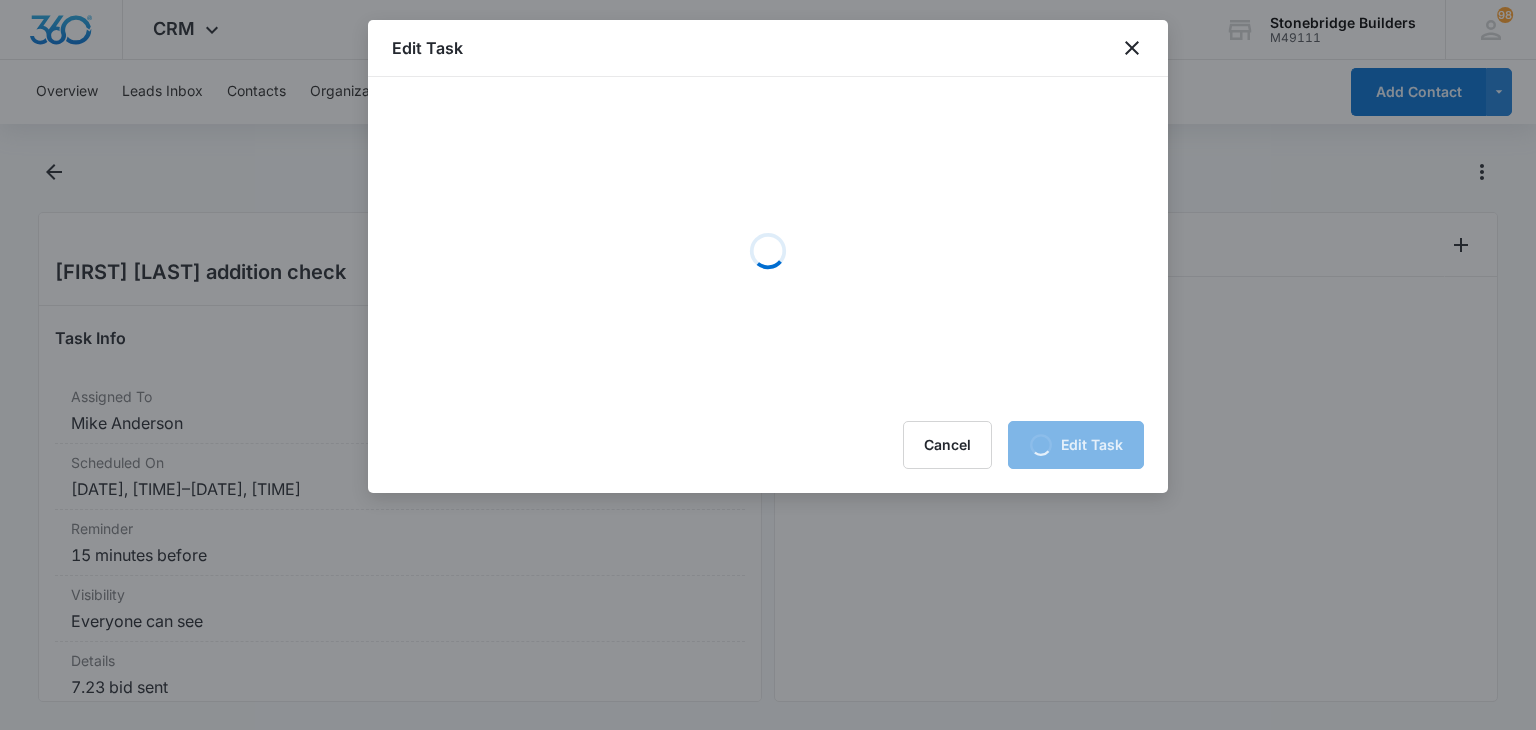 scroll, scrollTop: 0, scrollLeft: 0, axis: both 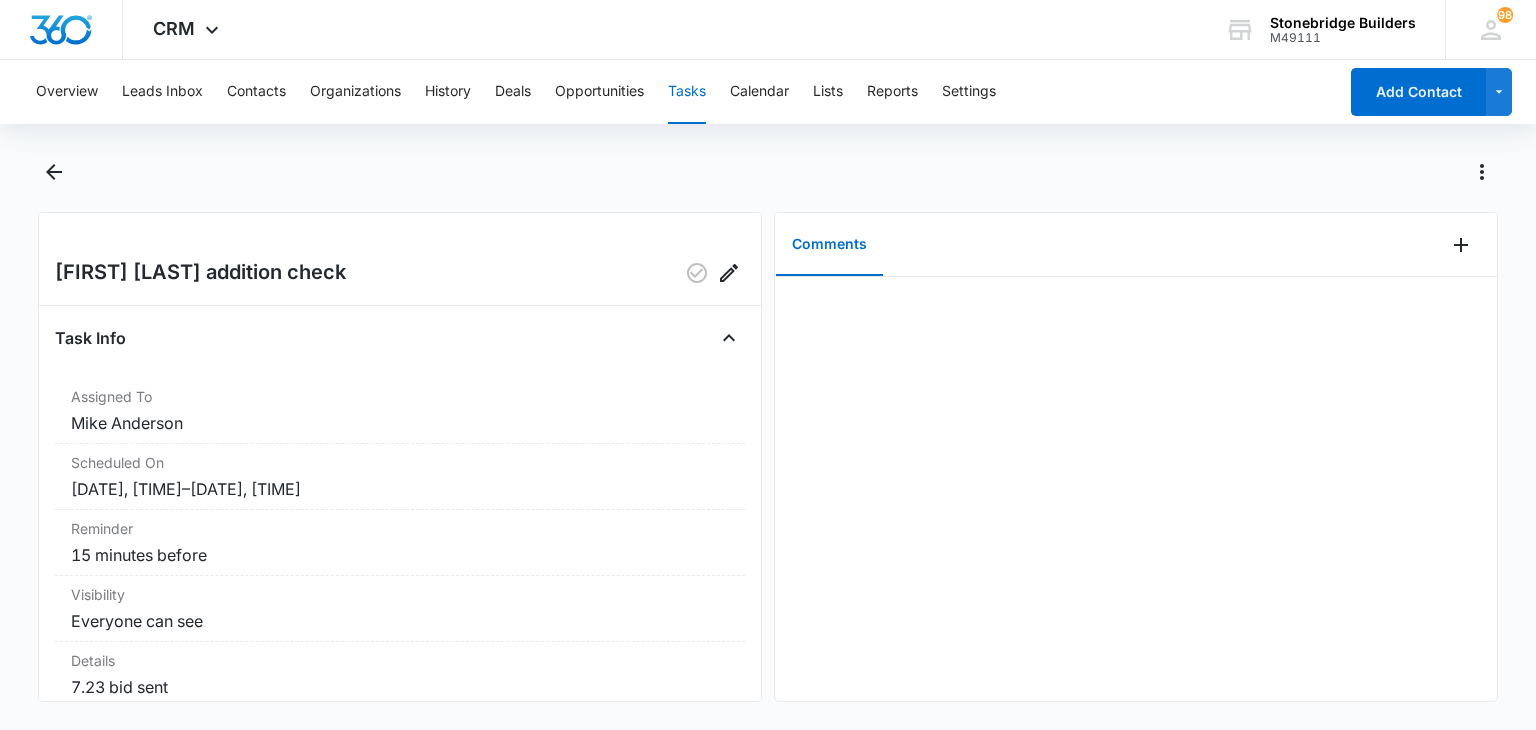 click at bounding box center [790, 172] 